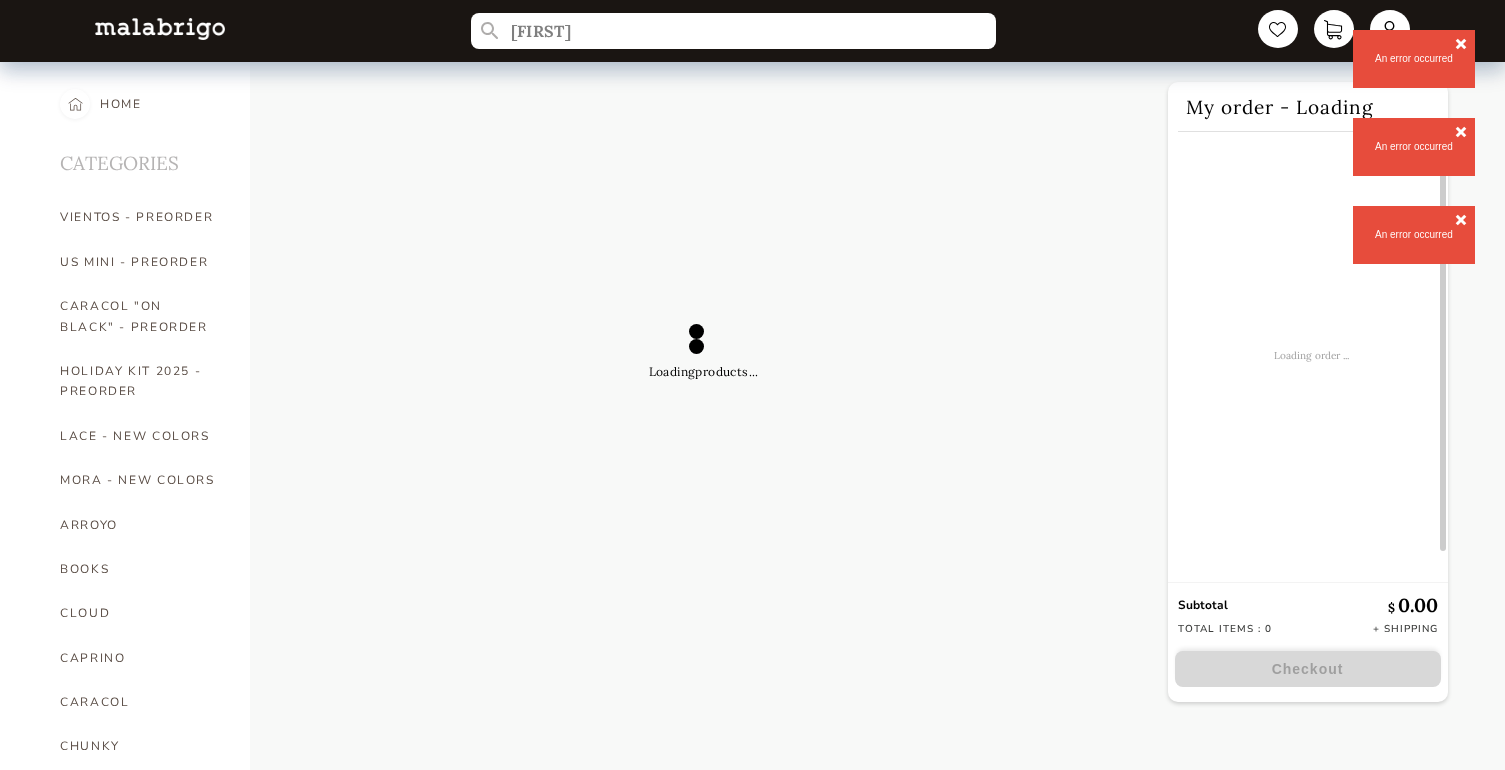 scroll, scrollTop: 1084, scrollLeft: 0, axis: vertical 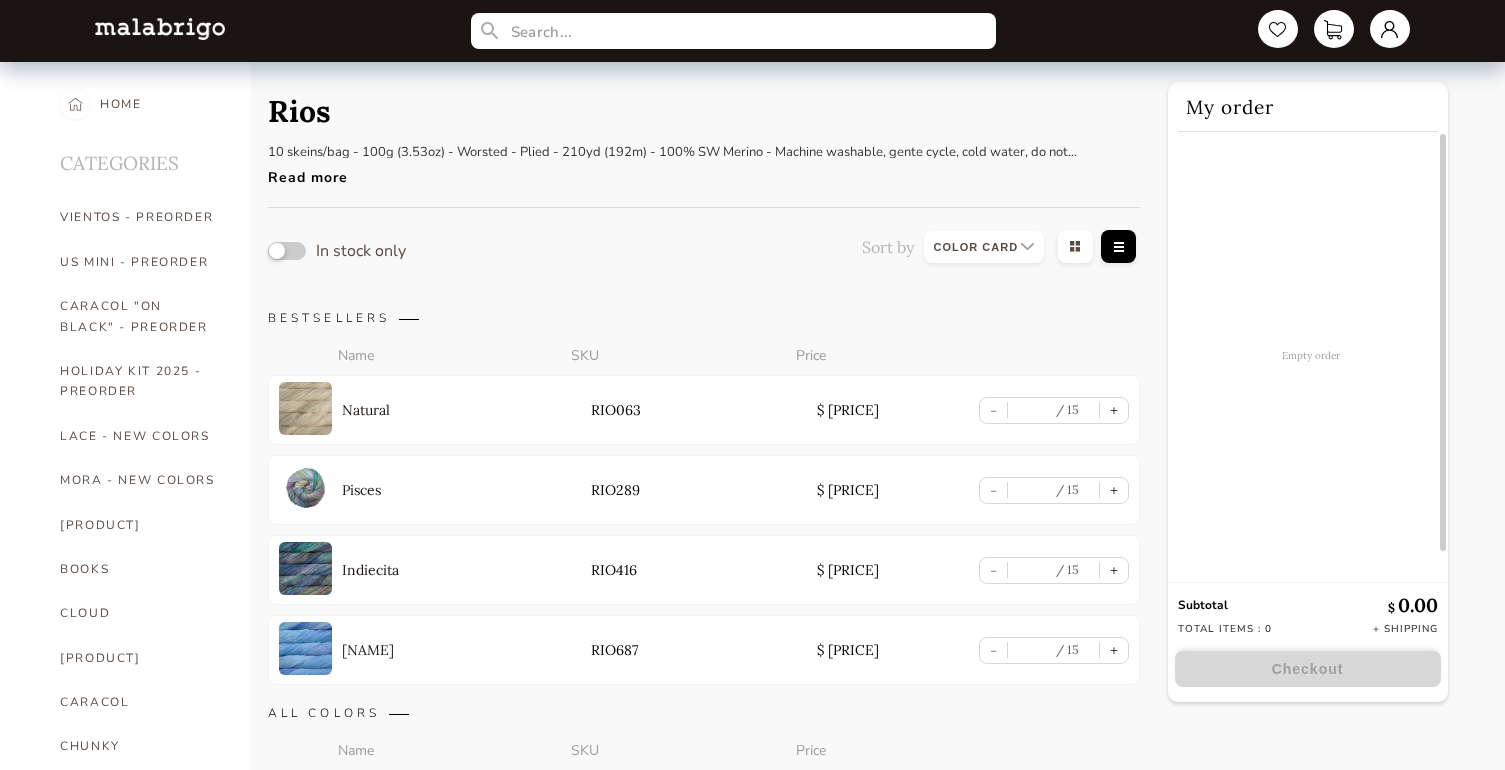 click at bounding box center [984, 247] 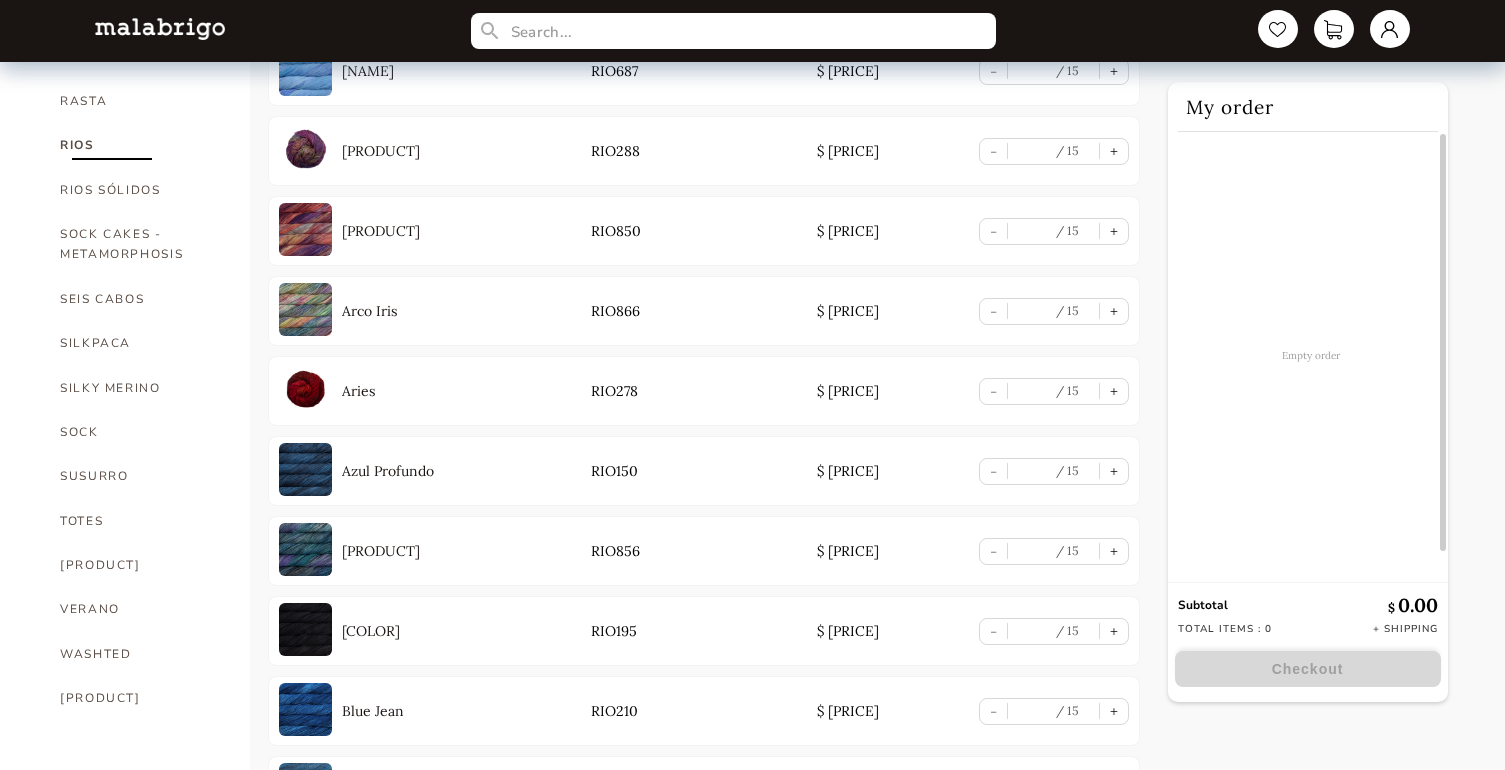 scroll, scrollTop: 1125, scrollLeft: 0, axis: vertical 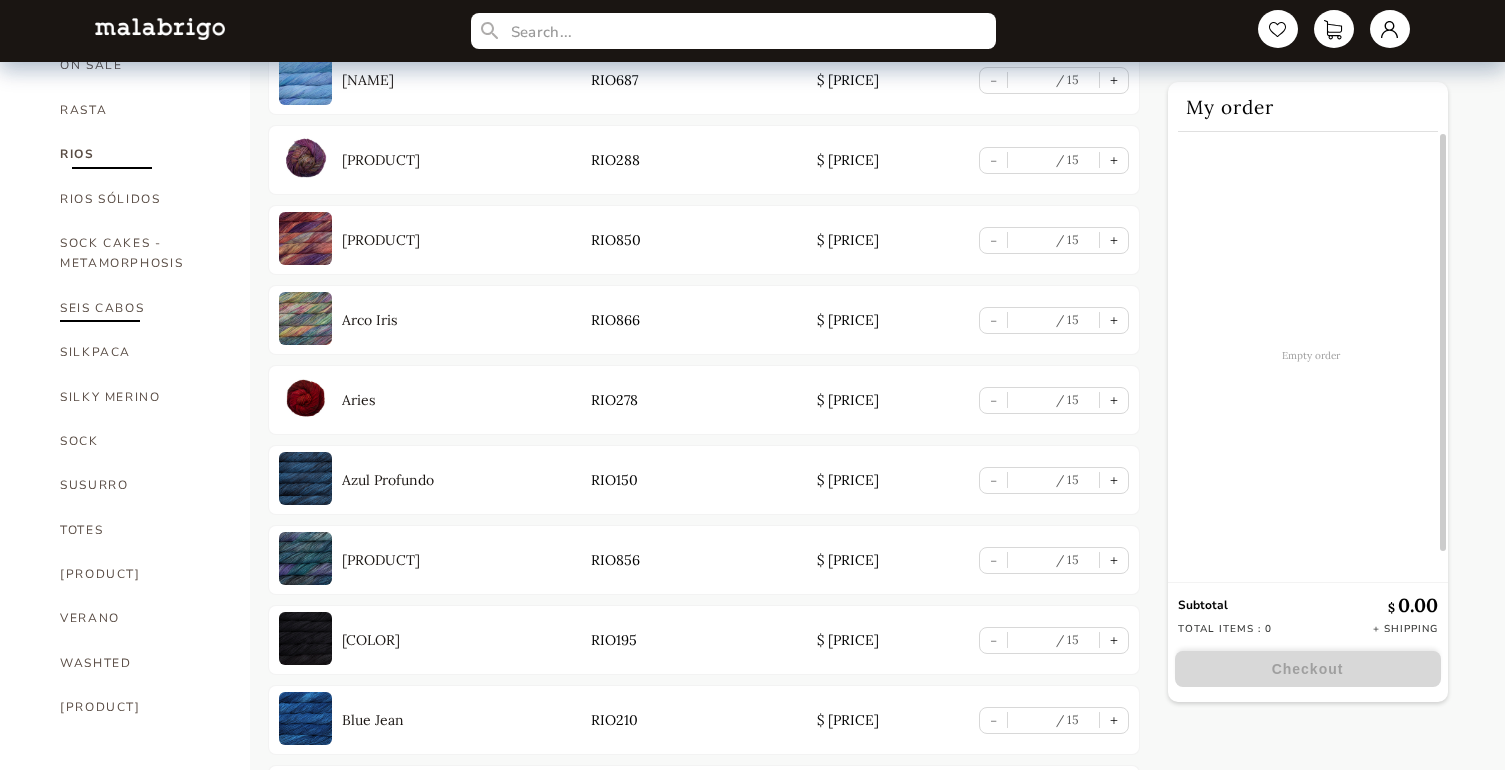click on "SEIS CABOS" at bounding box center [140, 308] 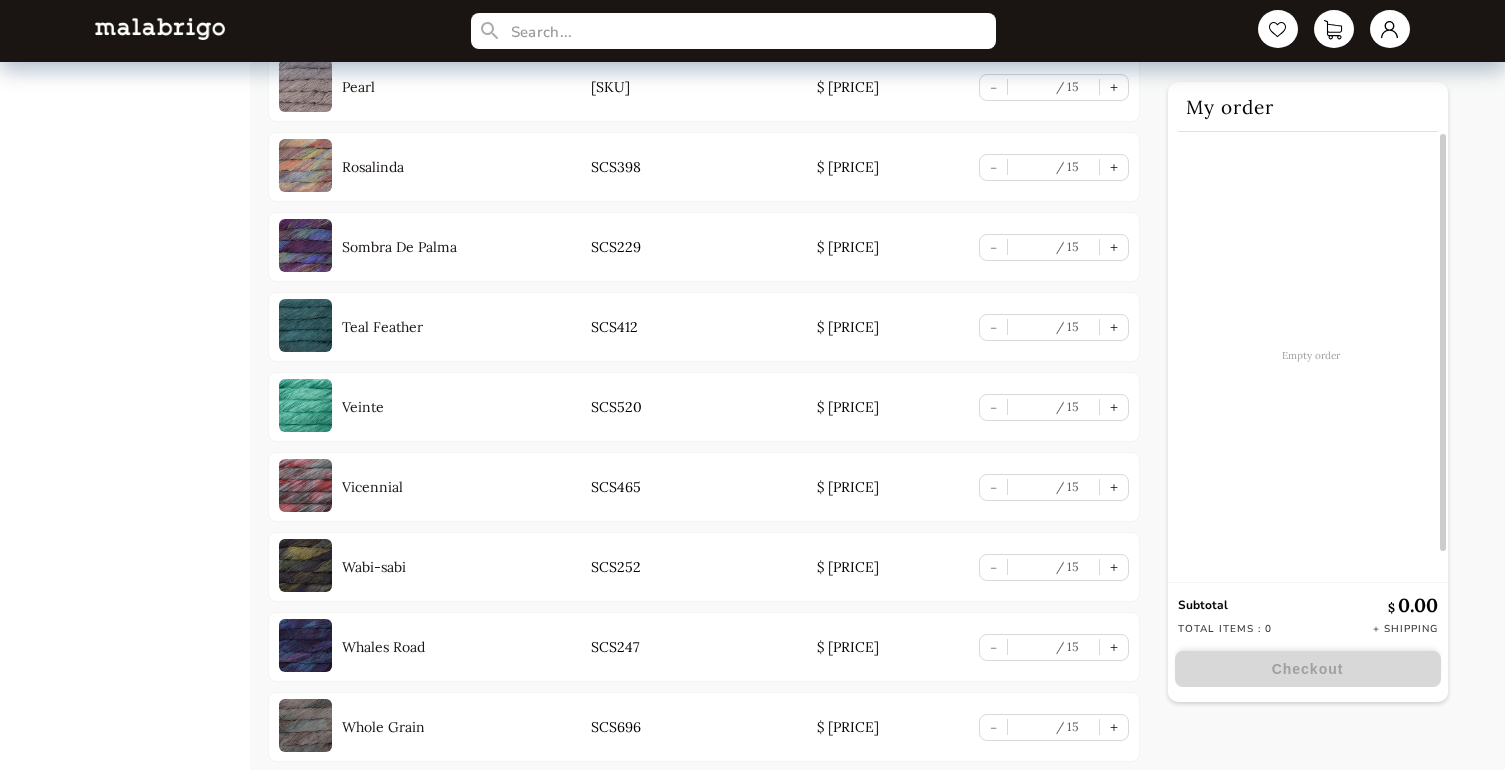 scroll, scrollTop: 2127, scrollLeft: 0, axis: vertical 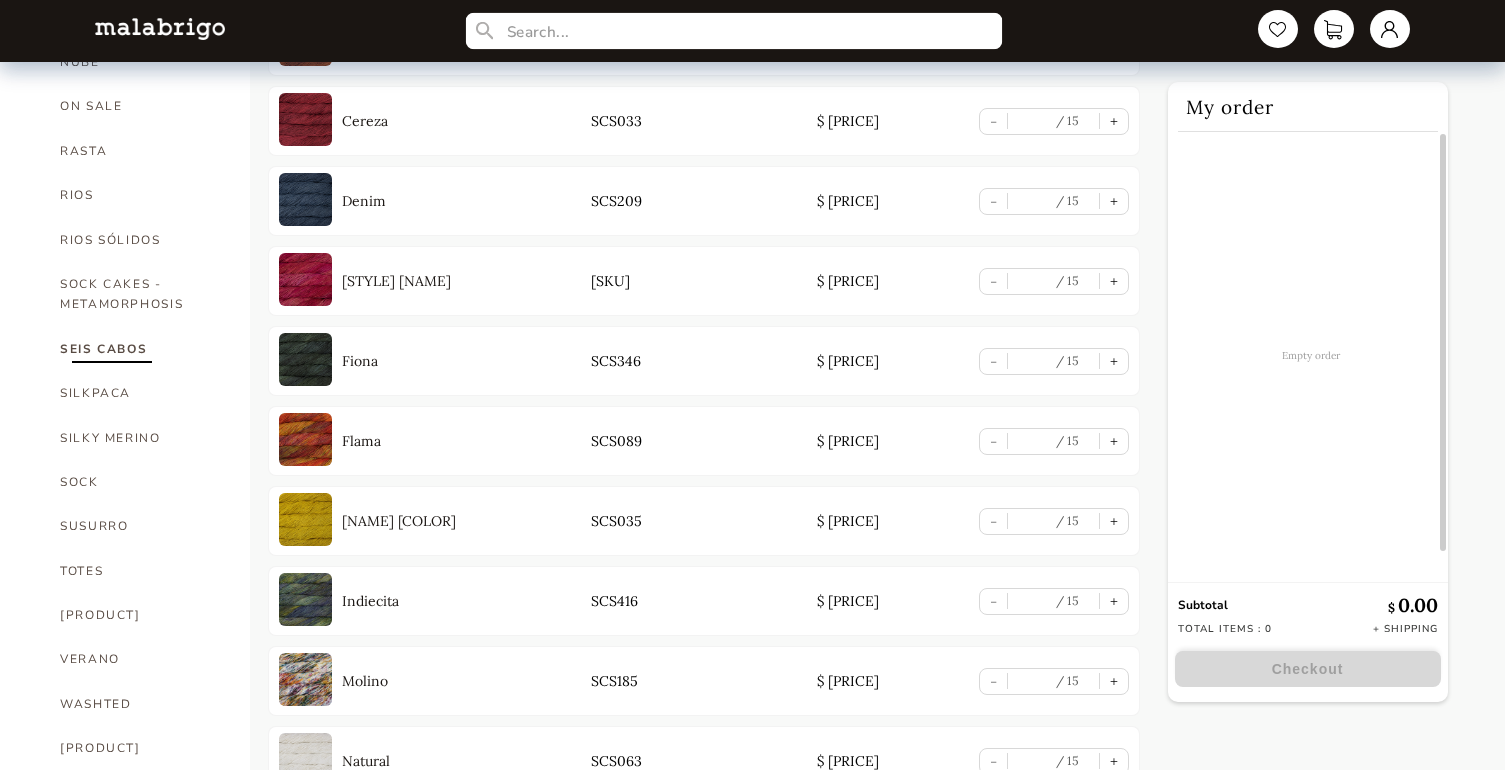 click at bounding box center (733, 31) 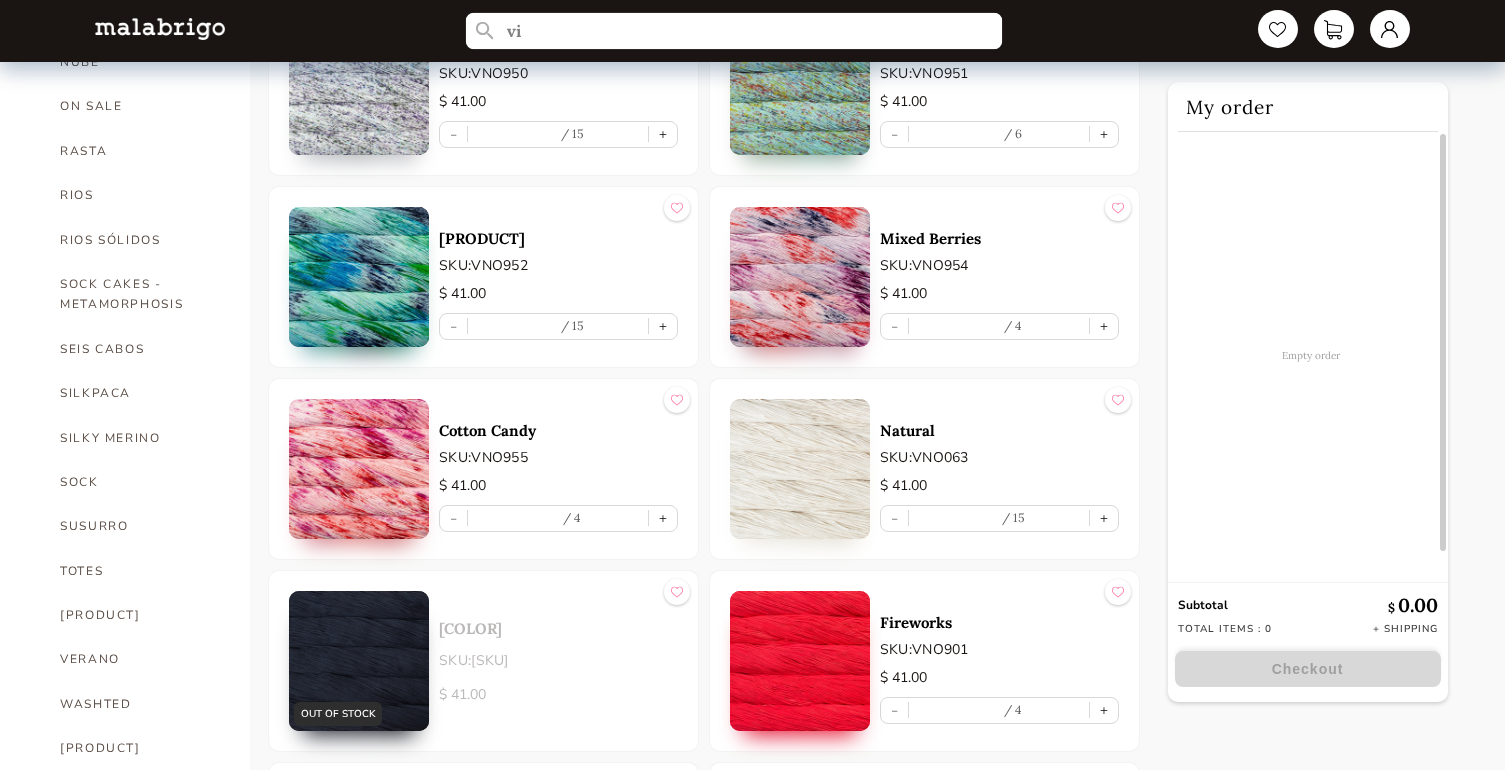 scroll, scrollTop: 2127, scrollLeft: 0, axis: vertical 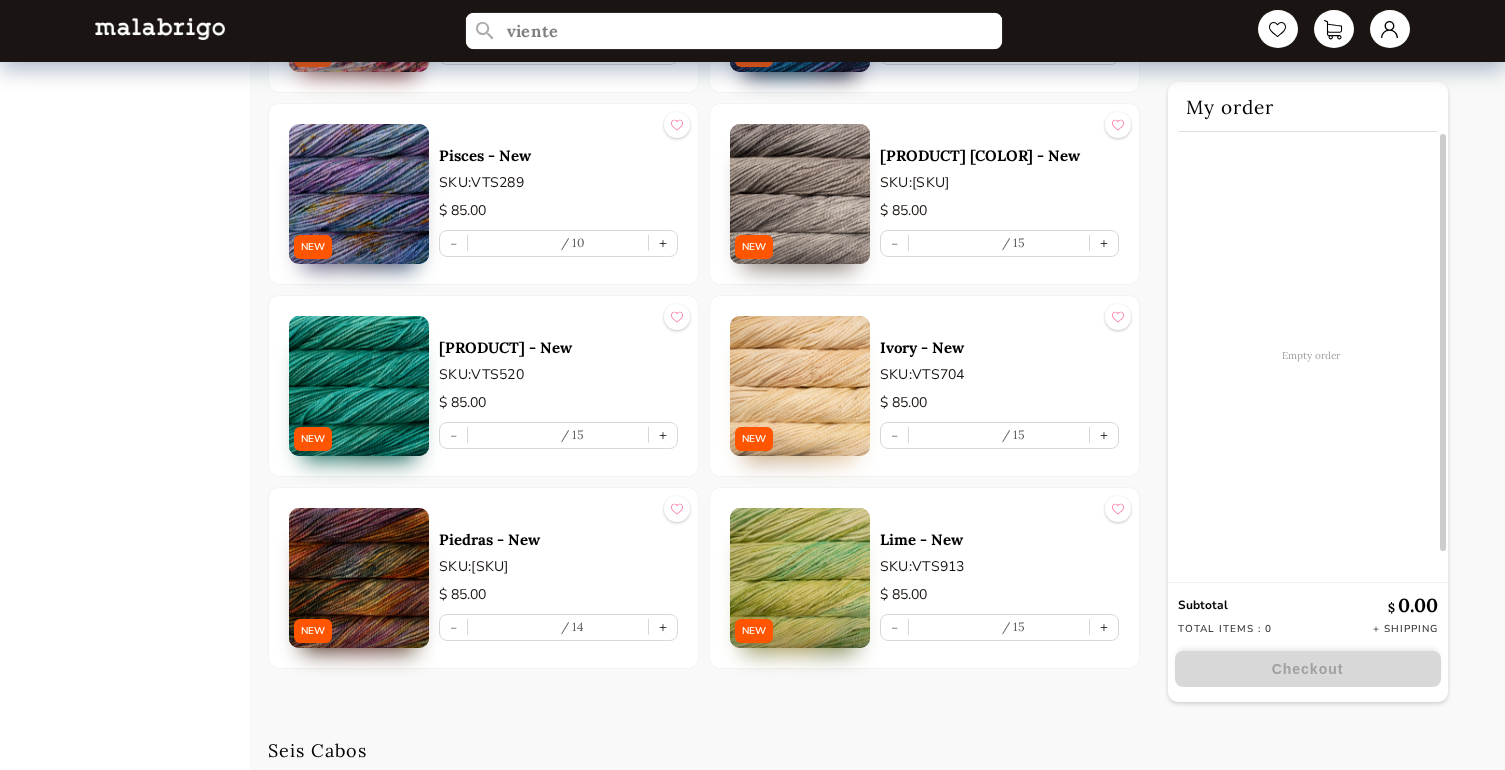type on "viente" 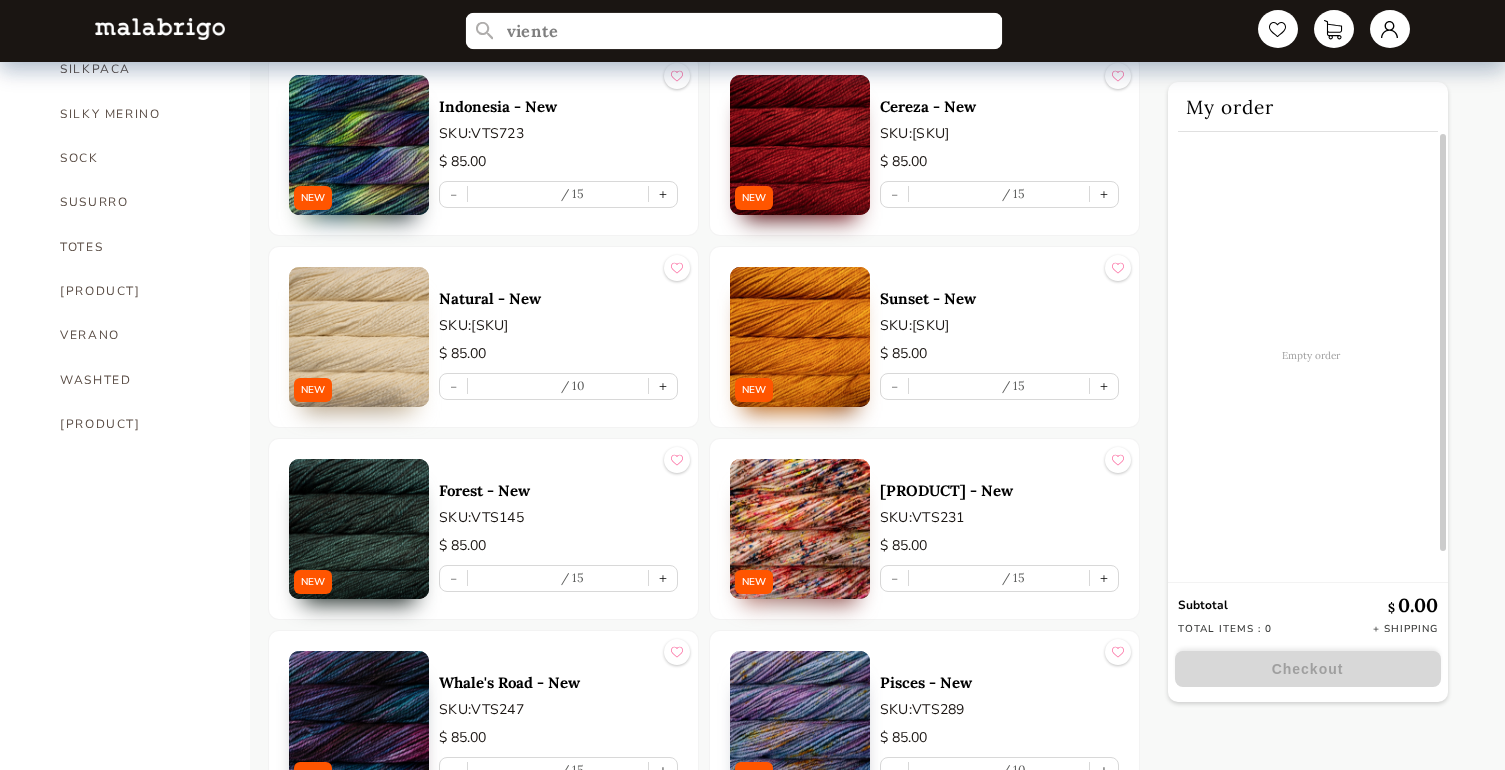 scroll, scrollTop: 1381, scrollLeft: 0, axis: vertical 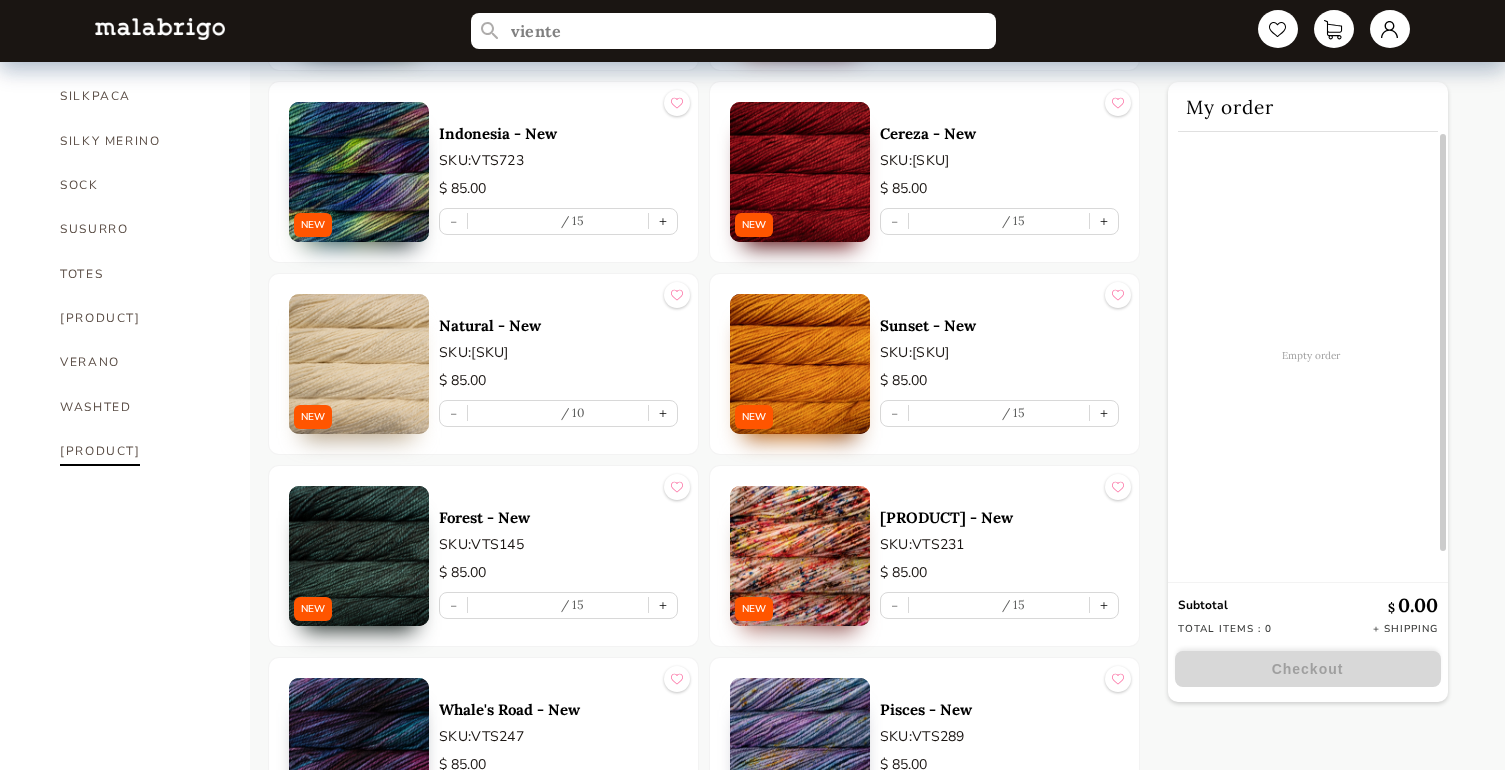 click on "[PRODUCT]" at bounding box center (140, 451) 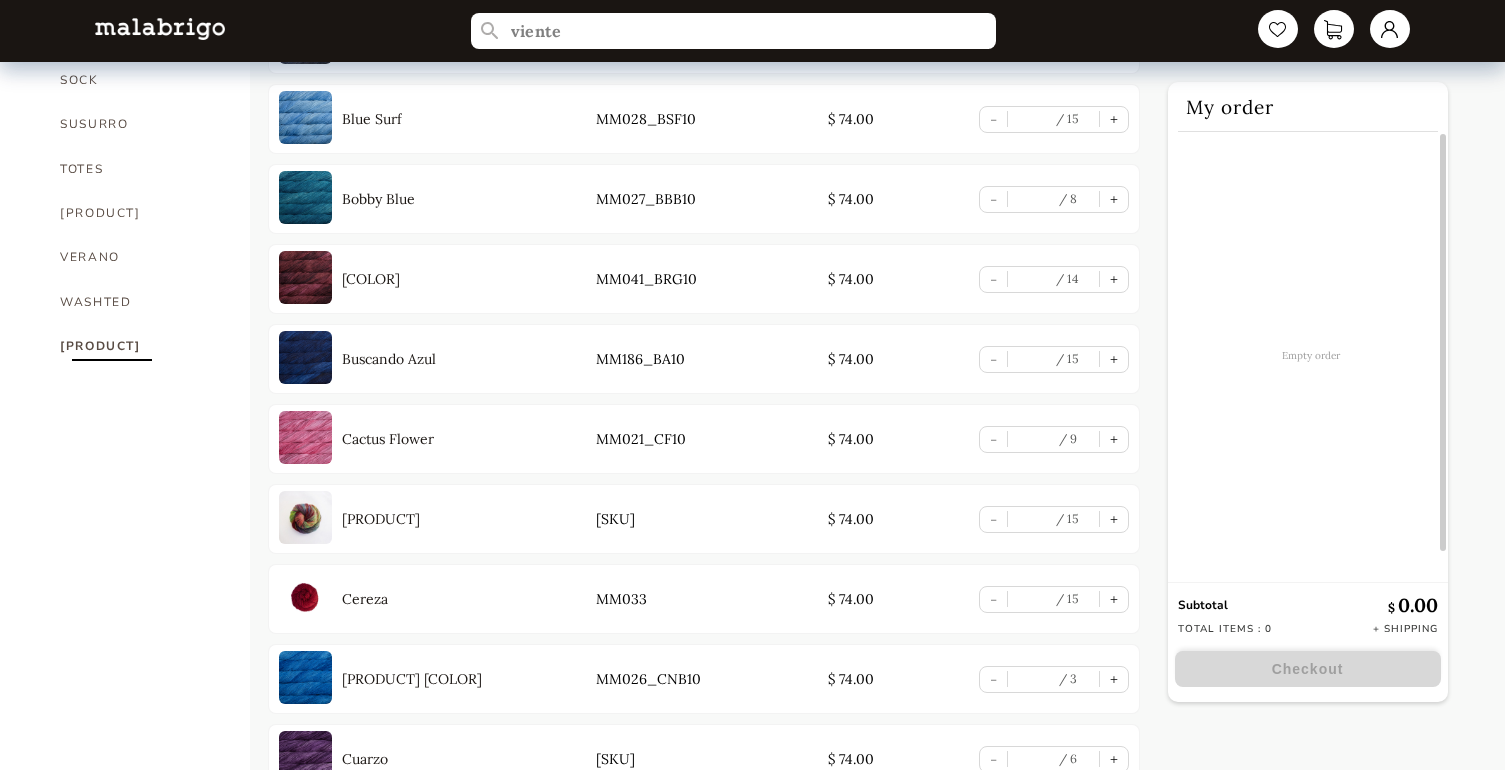 scroll, scrollTop: 1508, scrollLeft: 0, axis: vertical 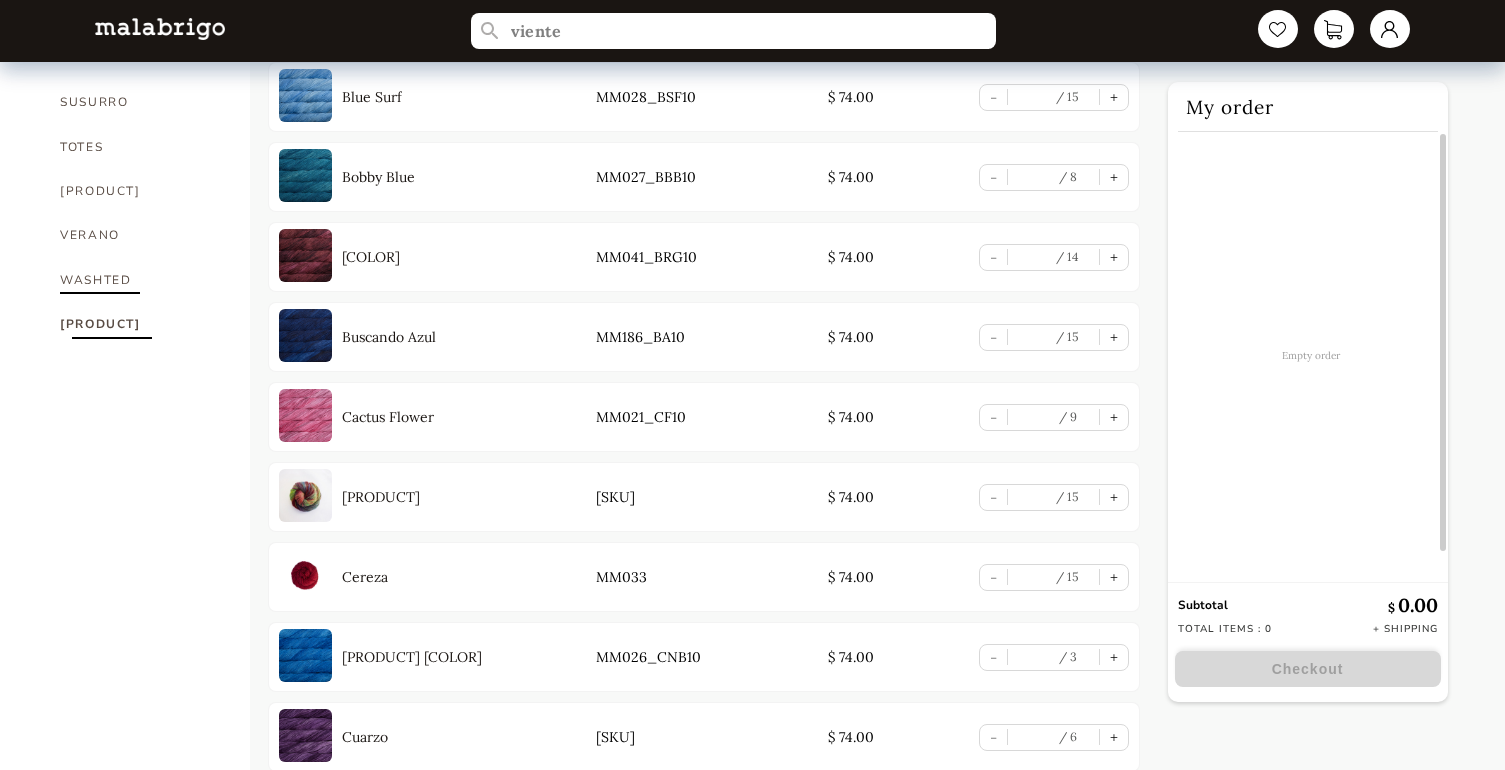 click on "WASHTED" at bounding box center (140, 280) 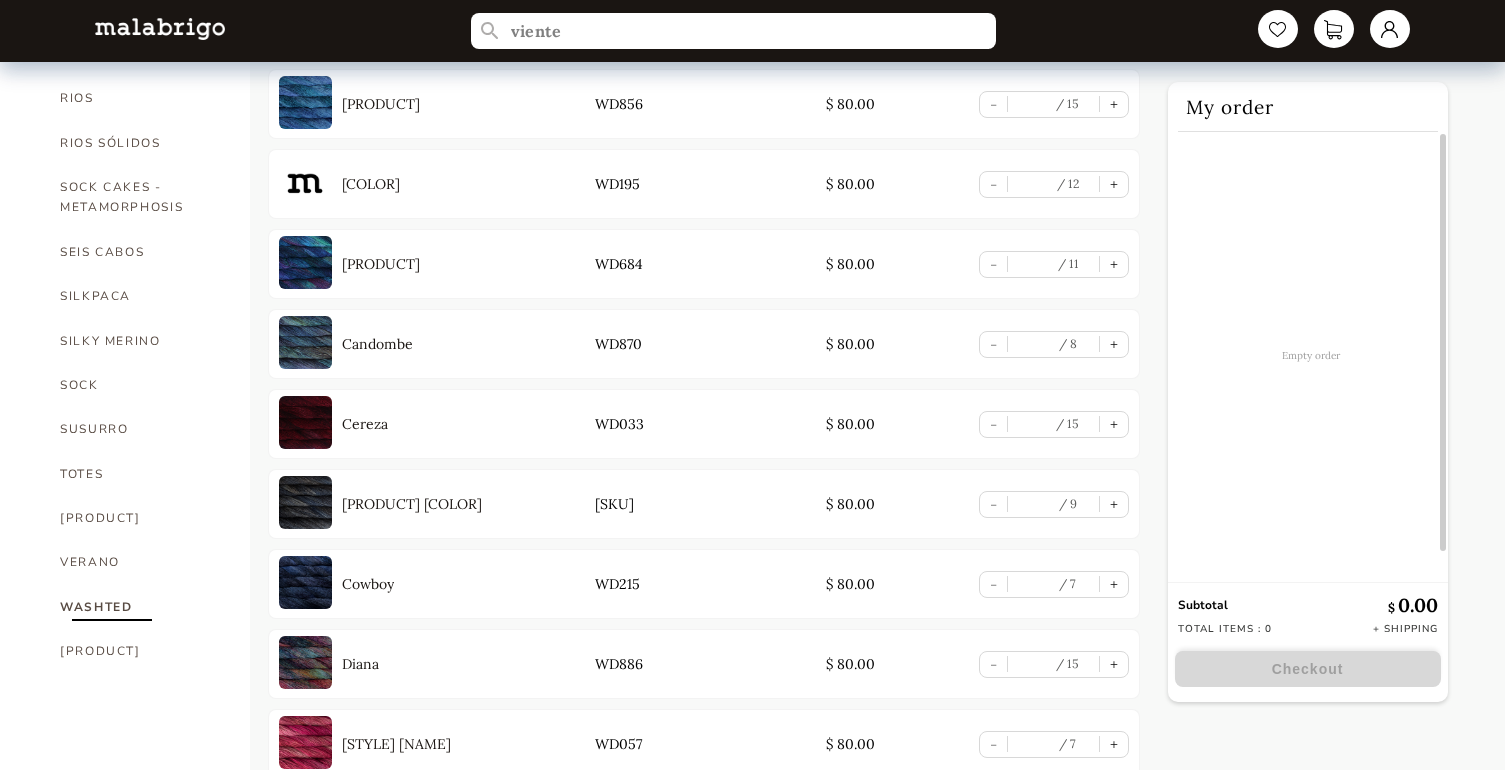 scroll, scrollTop: 1177, scrollLeft: 0, axis: vertical 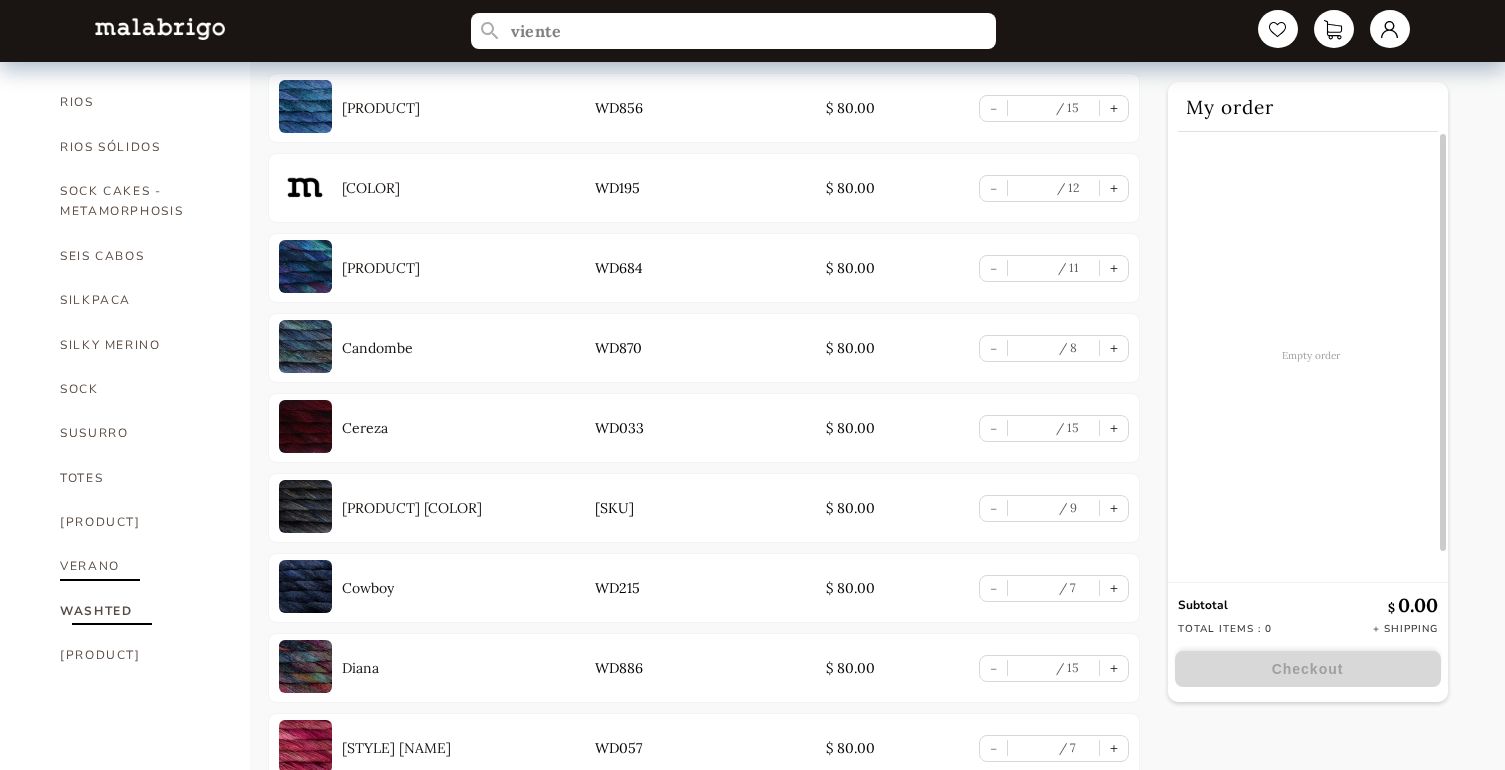 click on "VERANO" at bounding box center [140, 566] 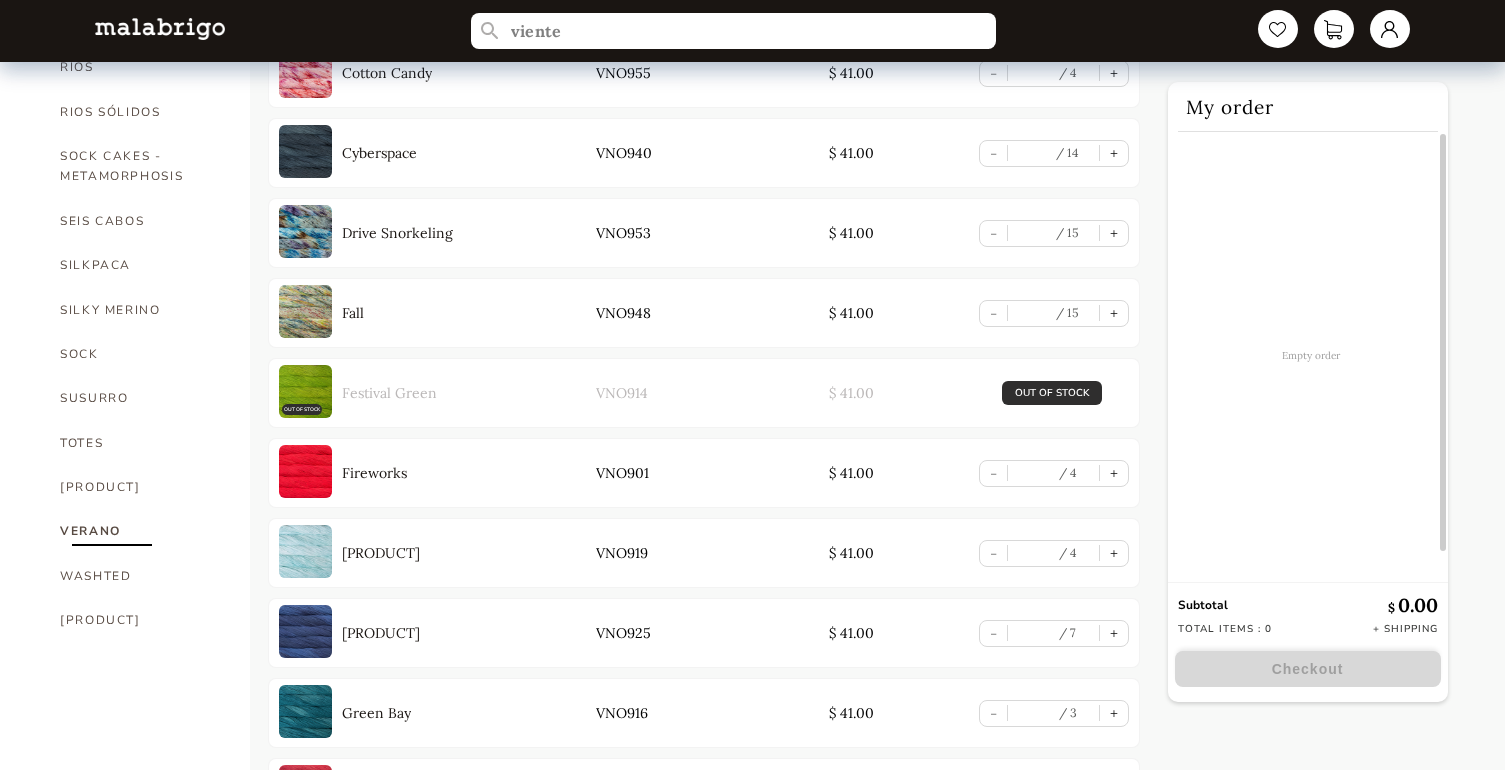 scroll, scrollTop: 1203, scrollLeft: 0, axis: vertical 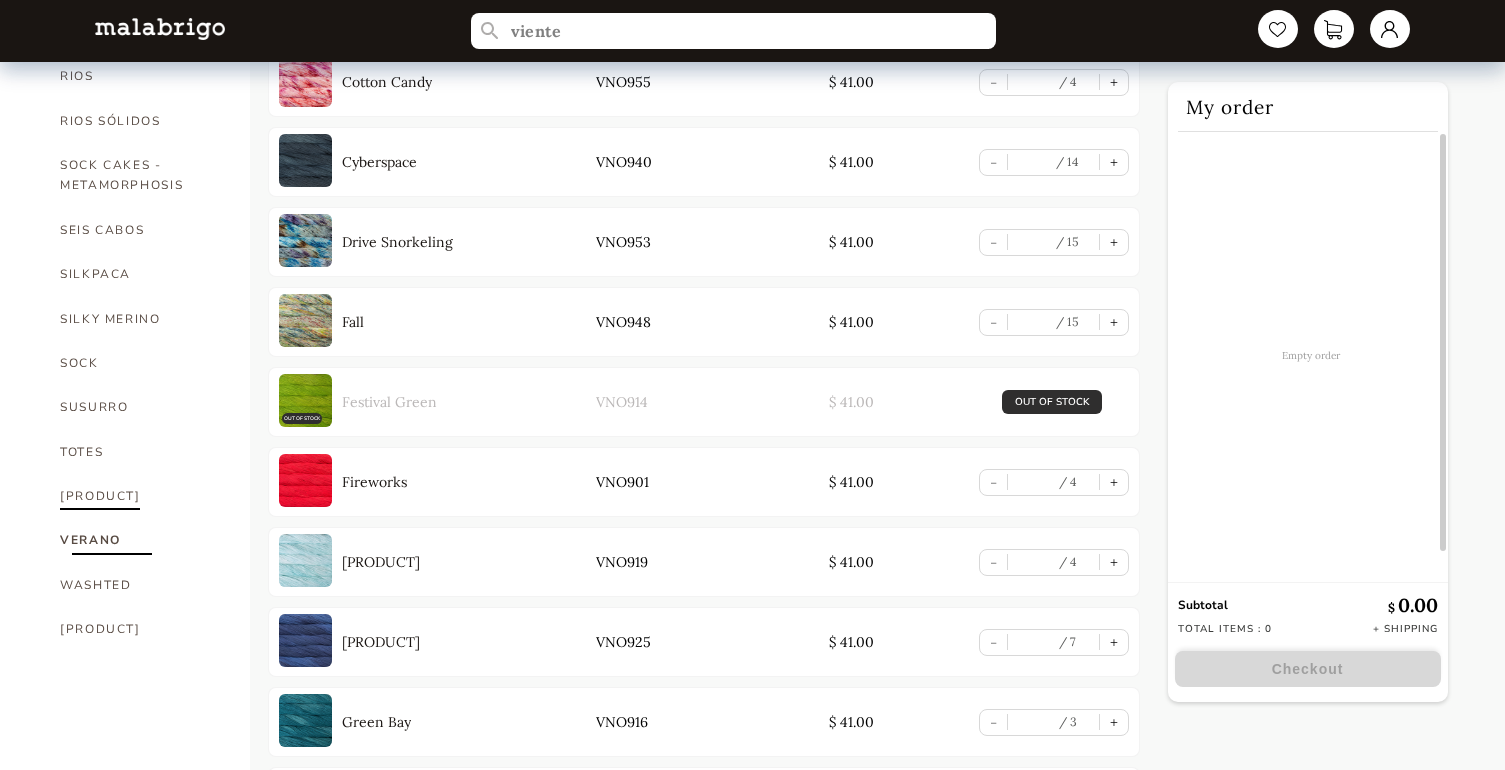click on "[PRODUCT]" at bounding box center [140, 496] 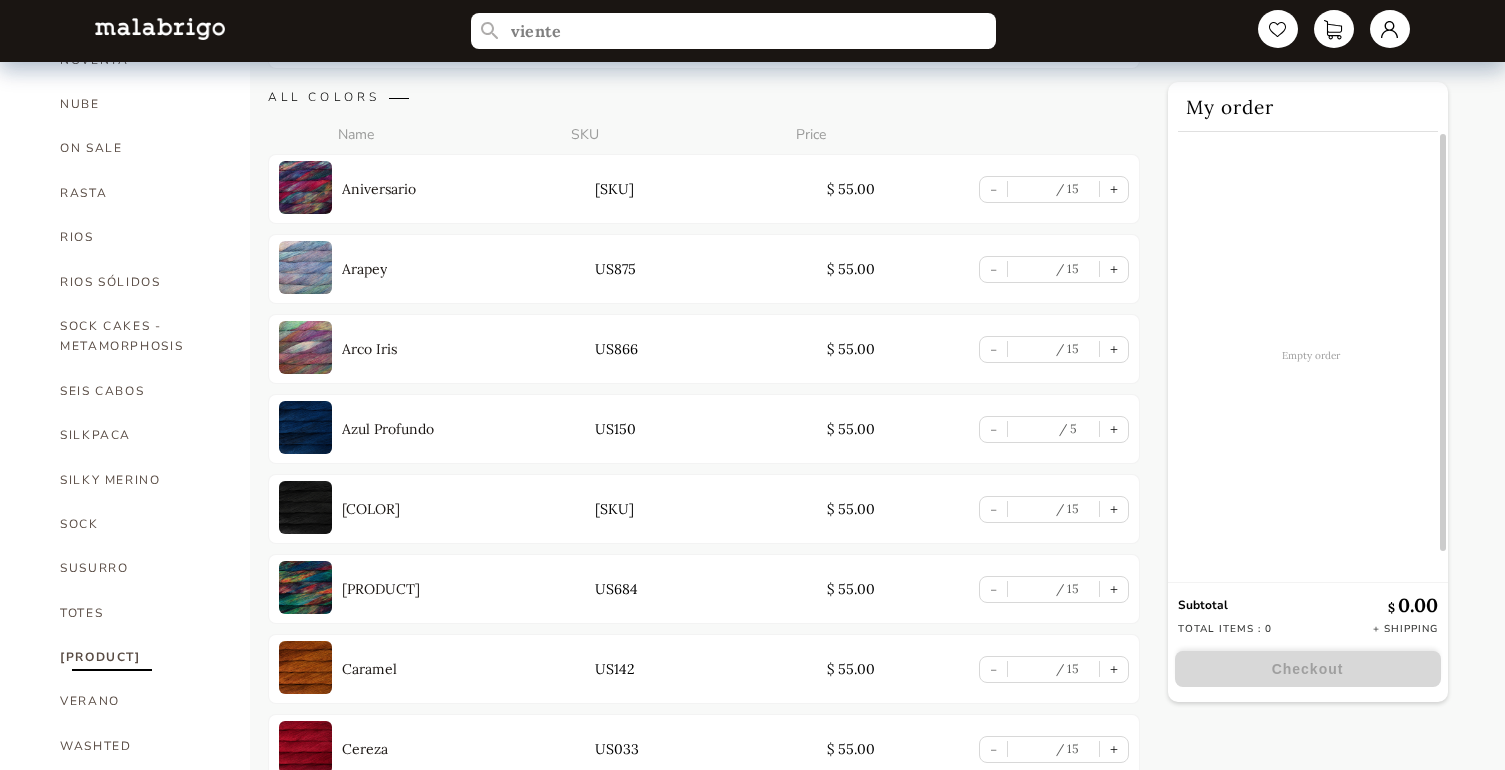 scroll, scrollTop: 1083, scrollLeft: 0, axis: vertical 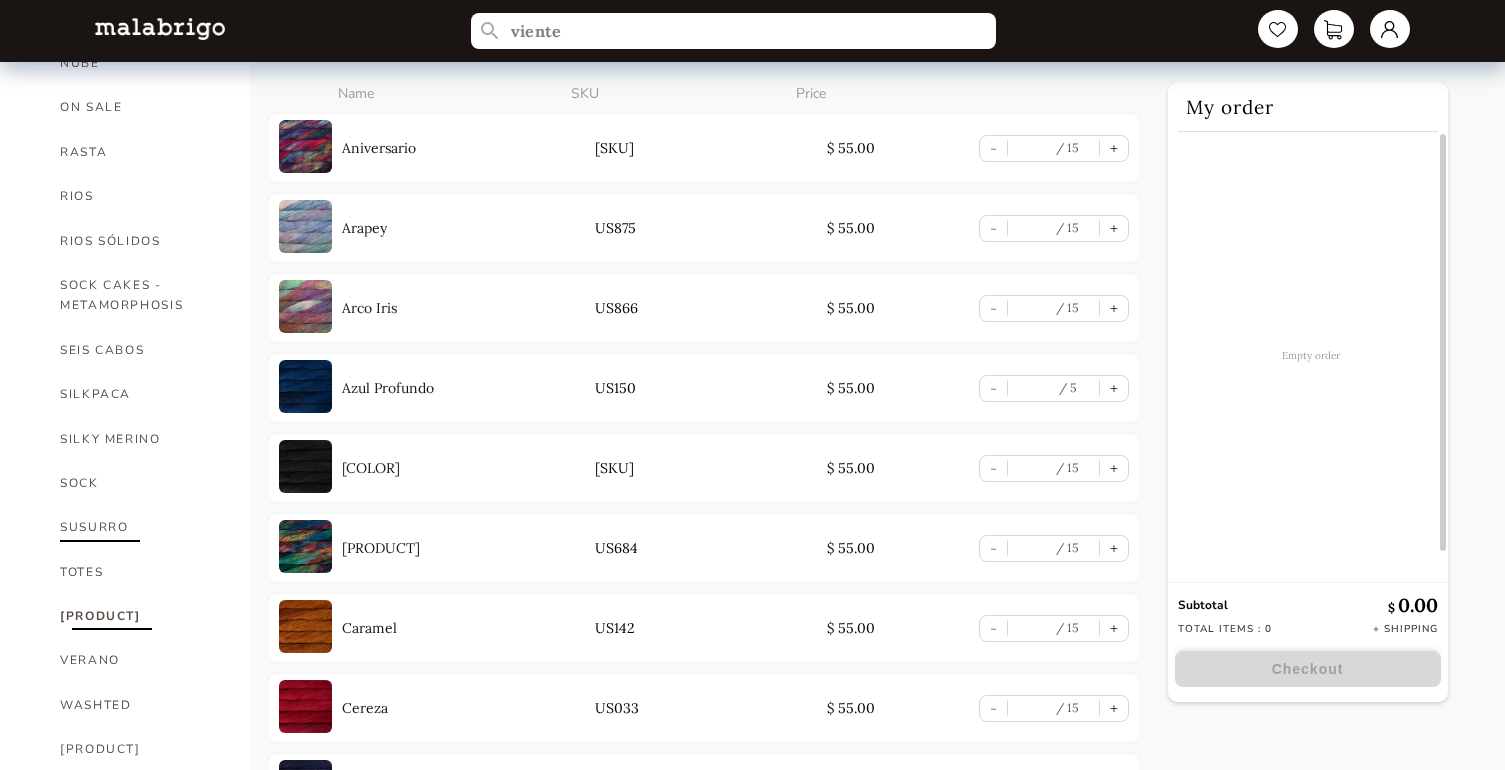 click on "SUSURRO" at bounding box center (140, 527) 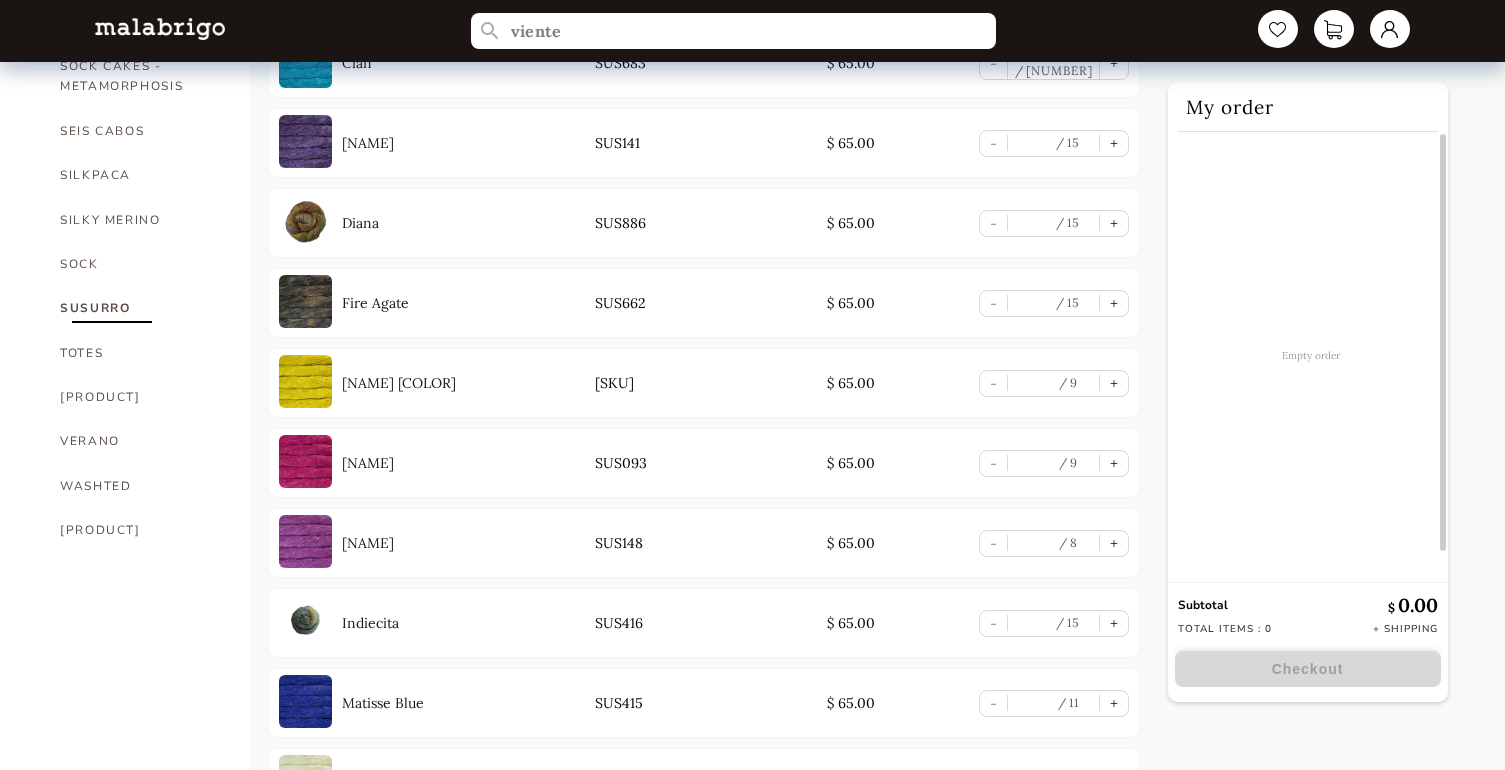 scroll, scrollTop: 1308, scrollLeft: 0, axis: vertical 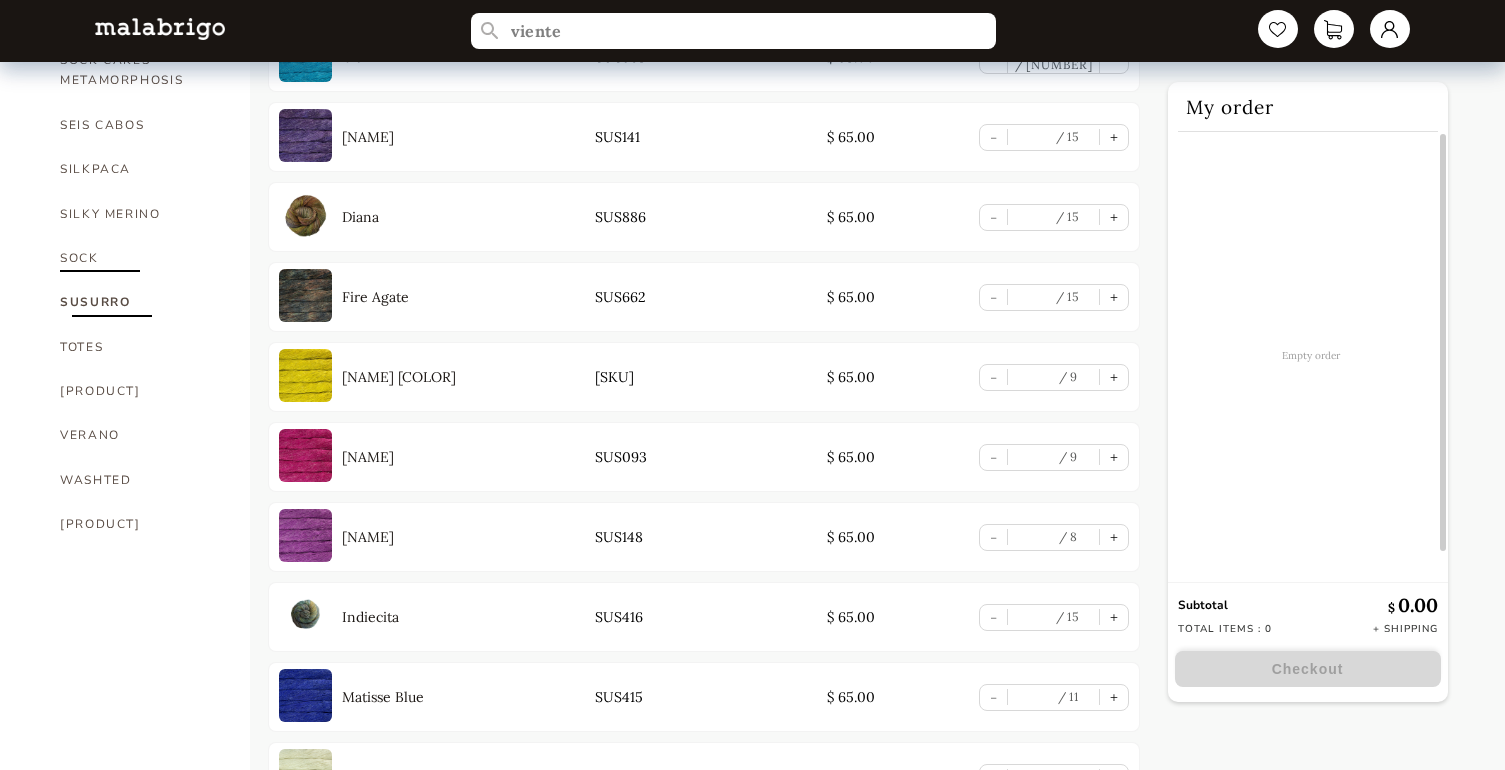 click on "SOCK" at bounding box center (140, 258) 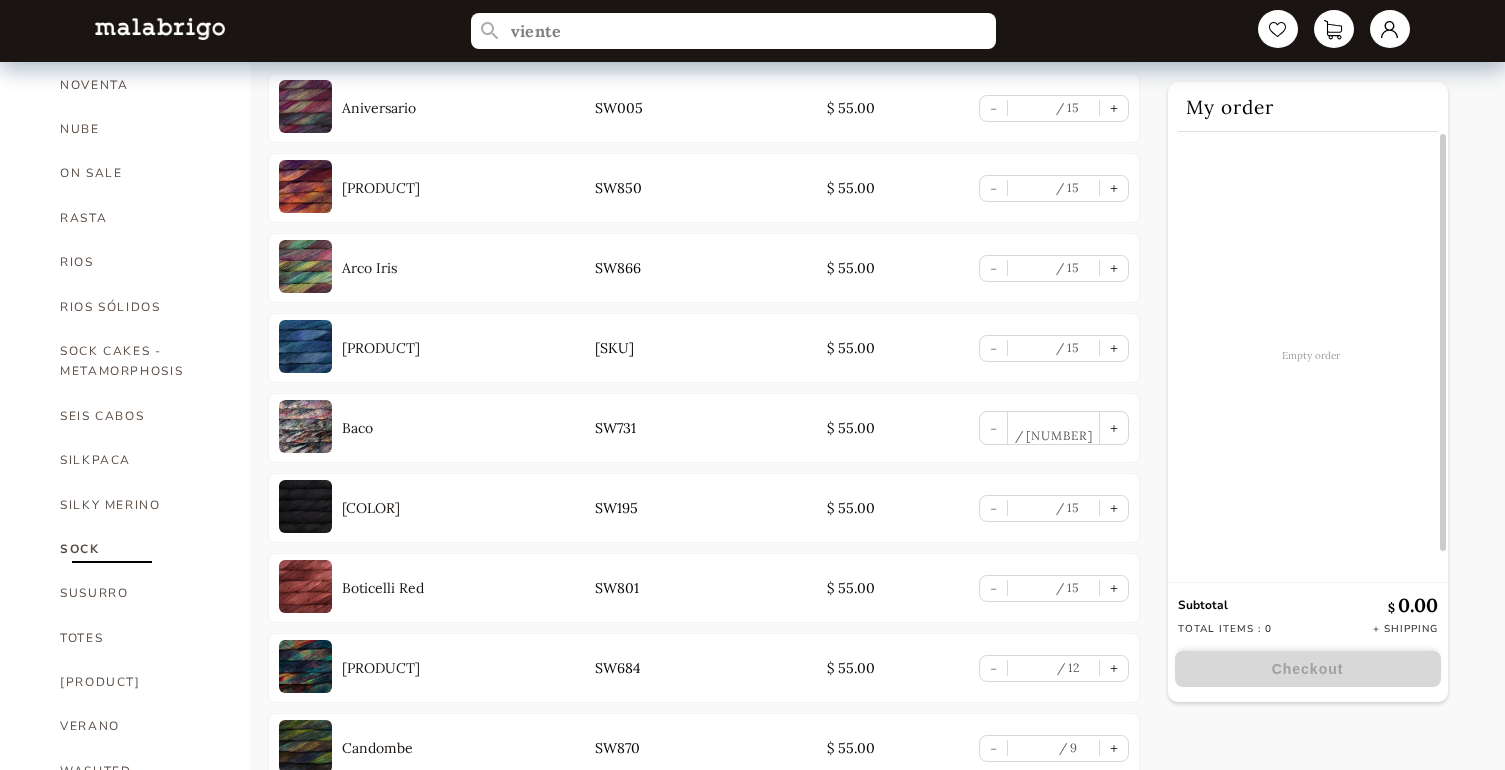 scroll, scrollTop: 987, scrollLeft: 0, axis: vertical 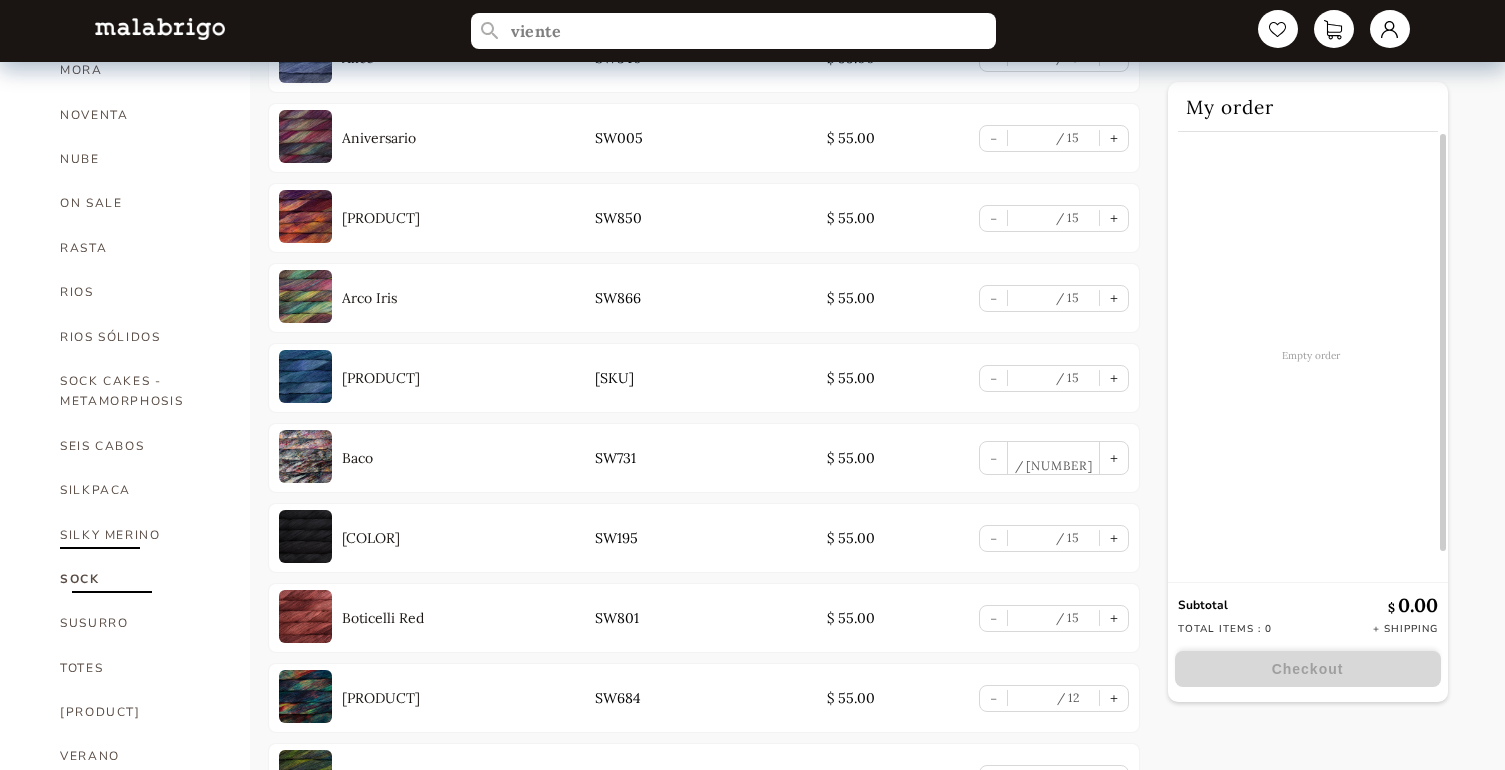 click on "SILKY MERINO" at bounding box center (140, 535) 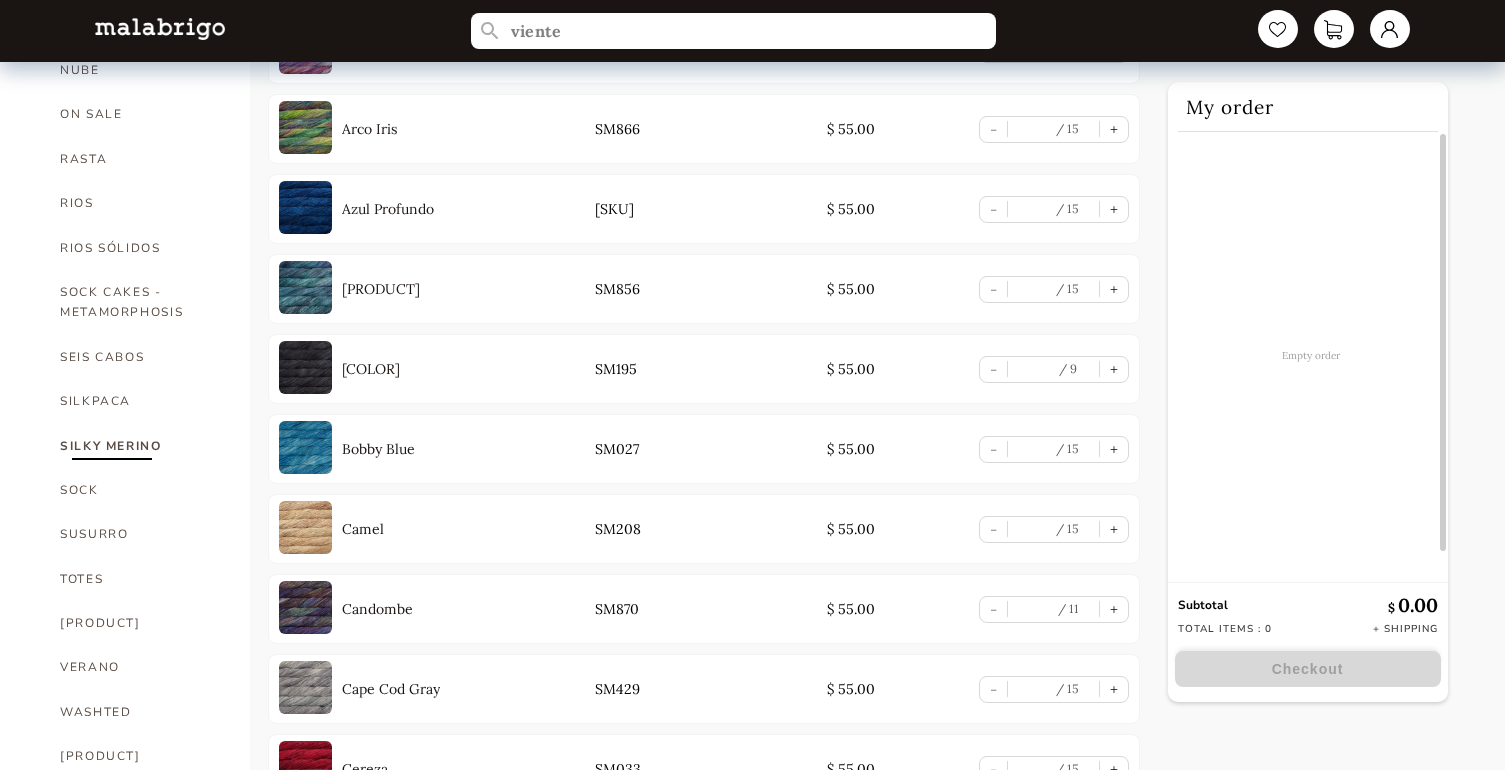 scroll, scrollTop: 1073, scrollLeft: 0, axis: vertical 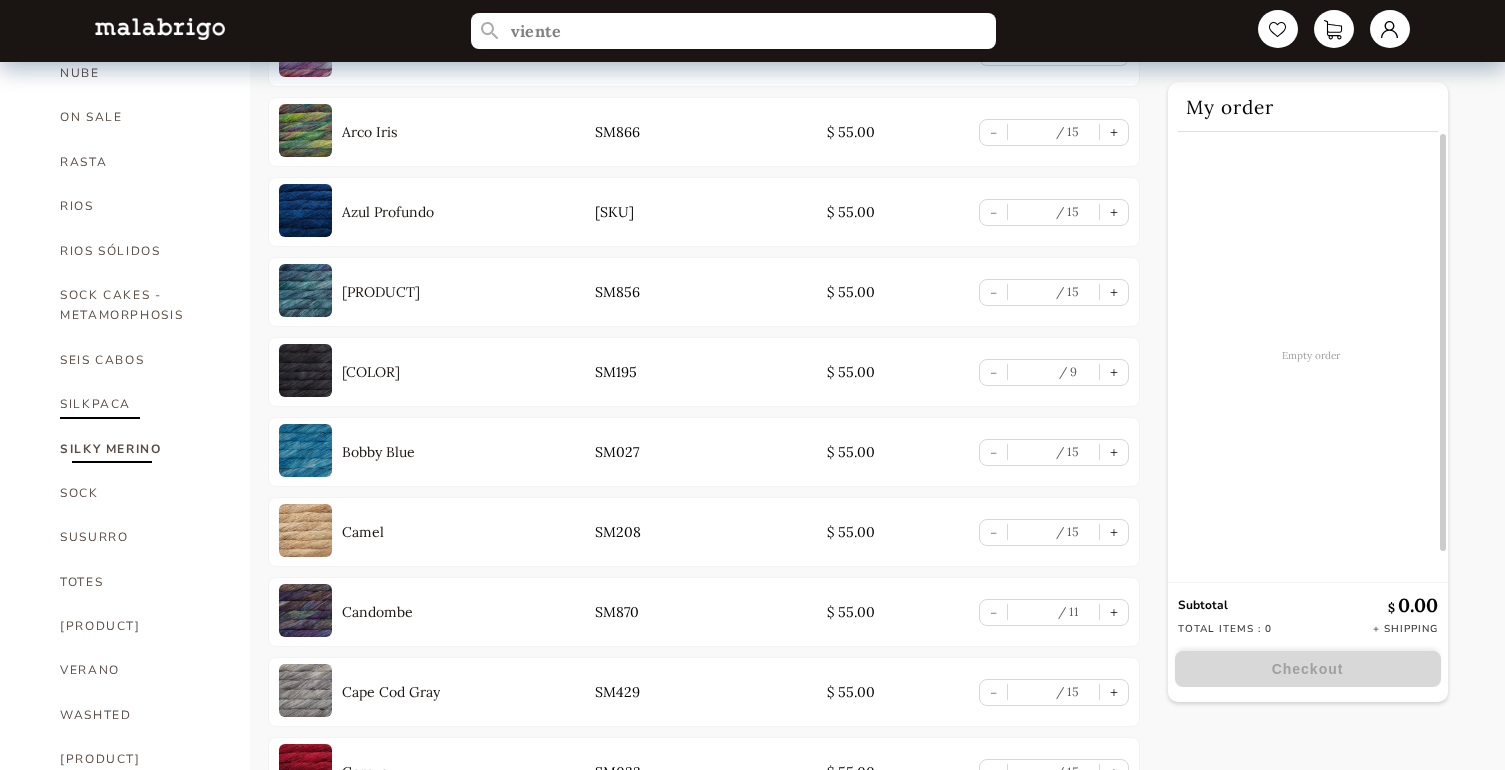 click on "SILKPACA" at bounding box center [140, 404] 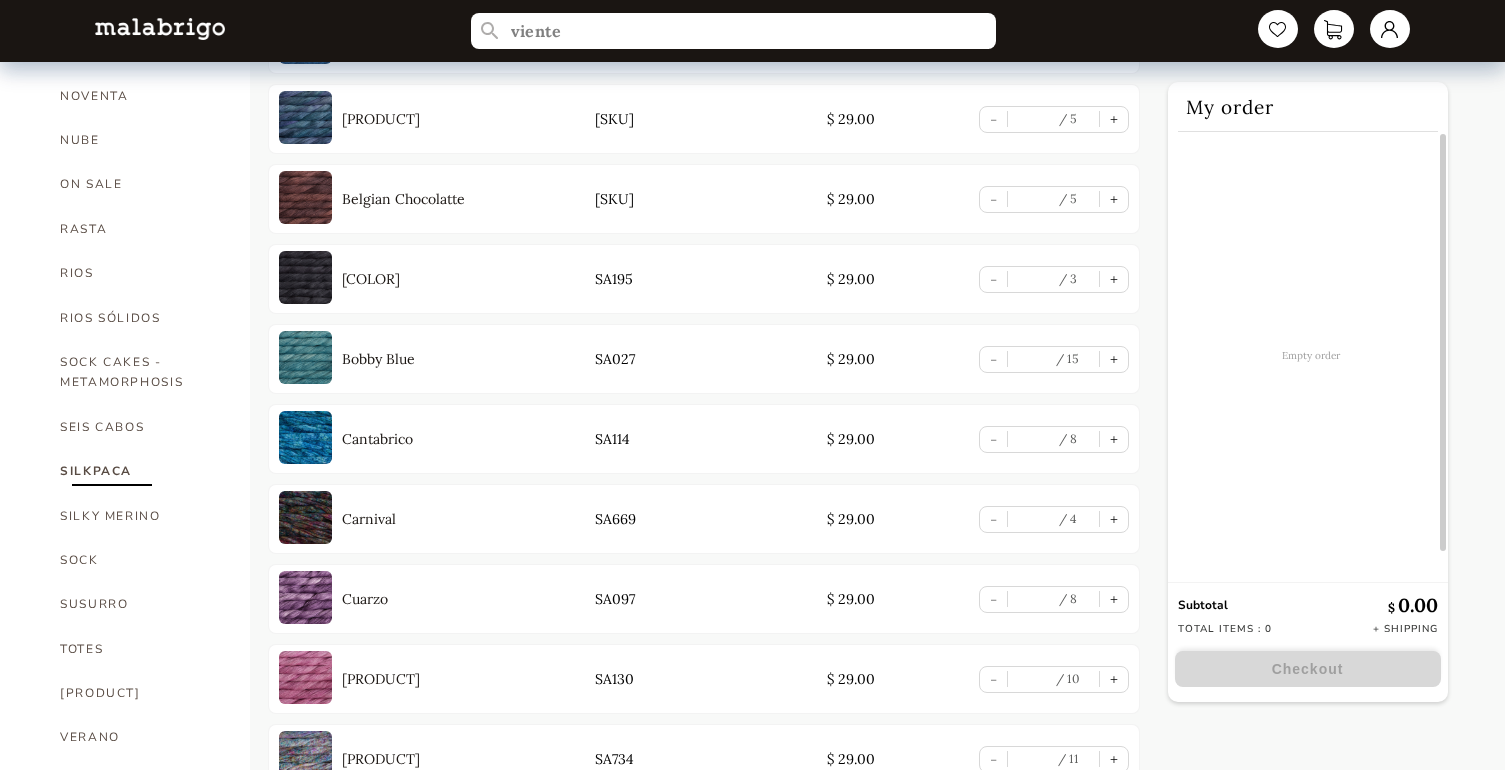 scroll, scrollTop: 995, scrollLeft: 0, axis: vertical 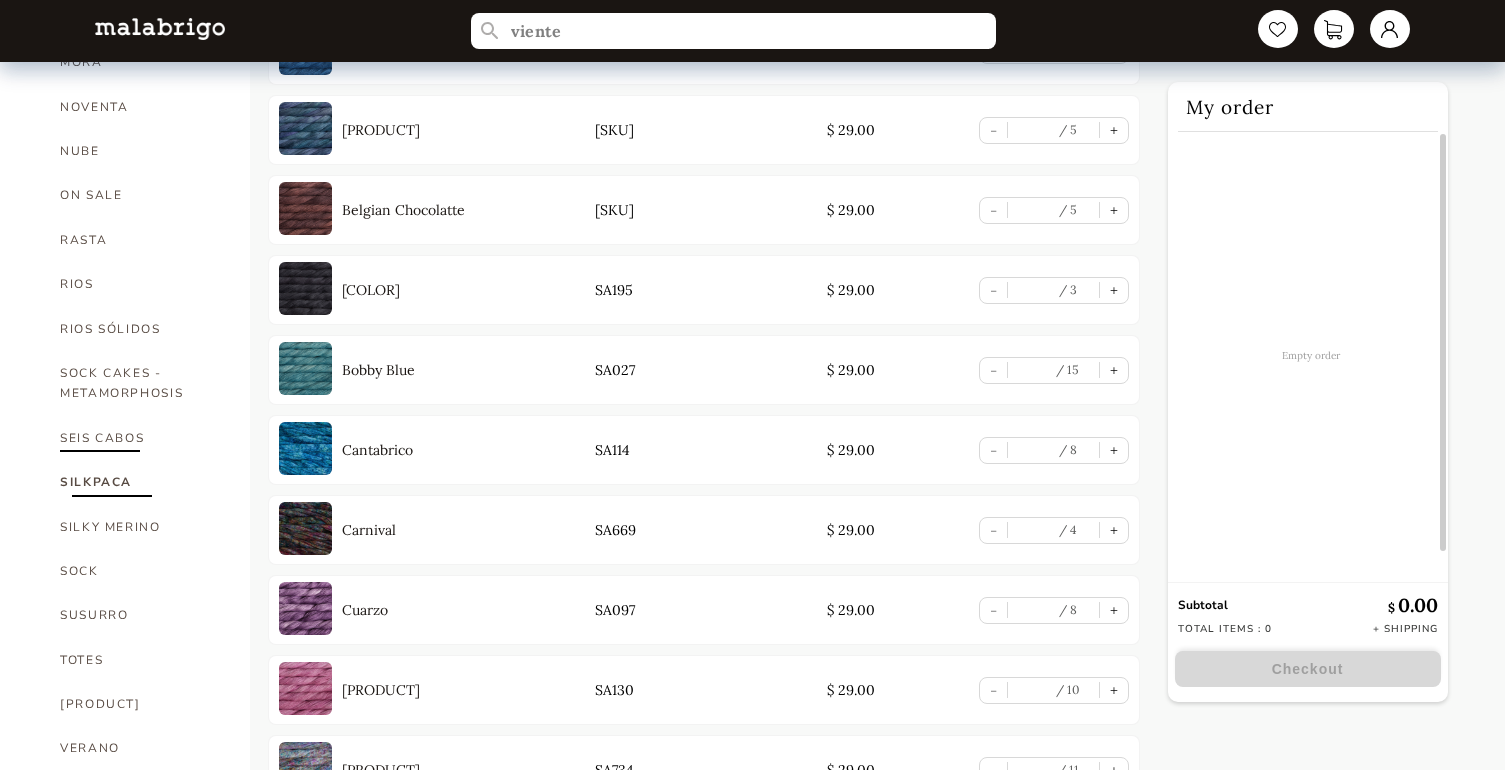 click on "SEIS CABOS" at bounding box center [140, 438] 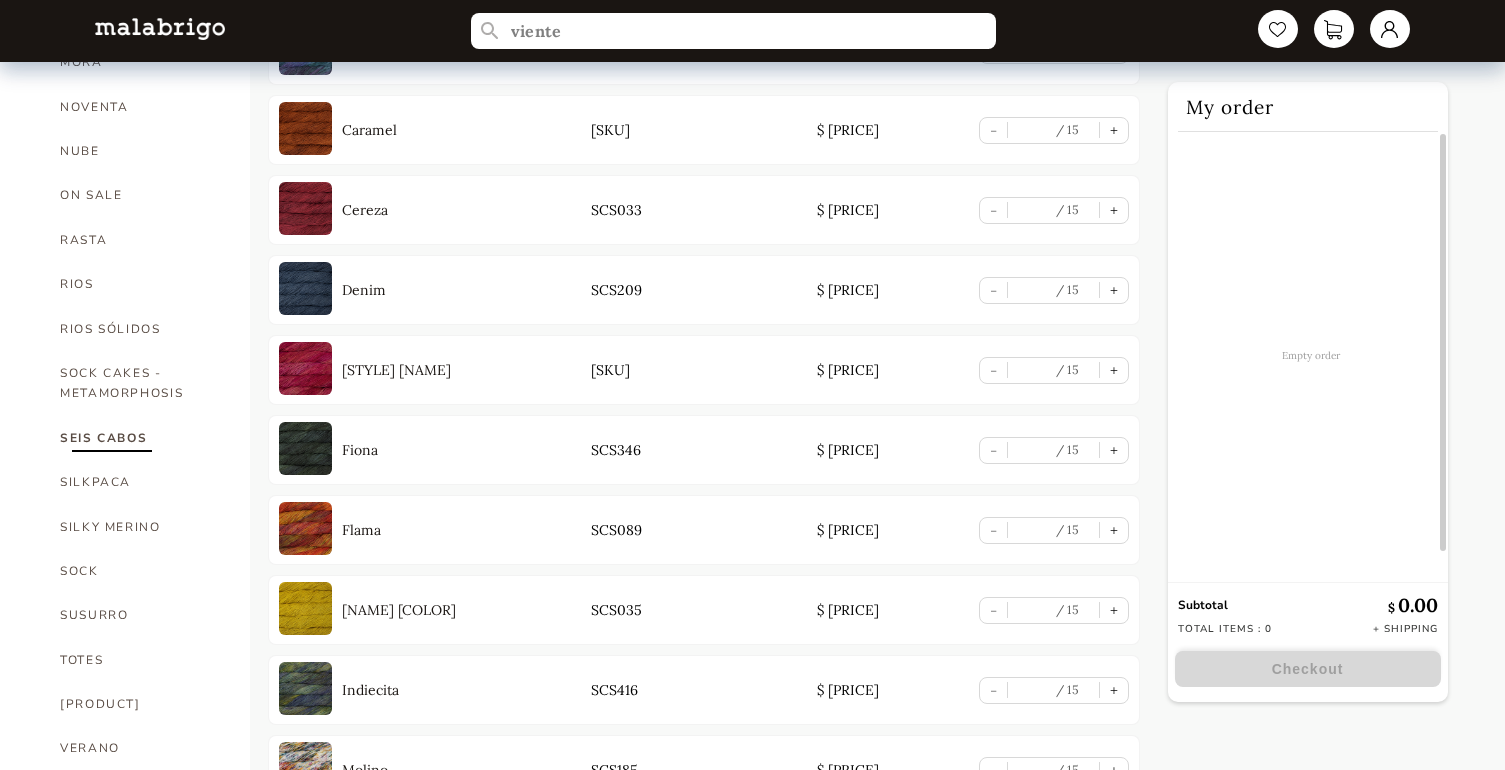 scroll, scrollTop: 2127, scrollLeft: 0, axis: vertical 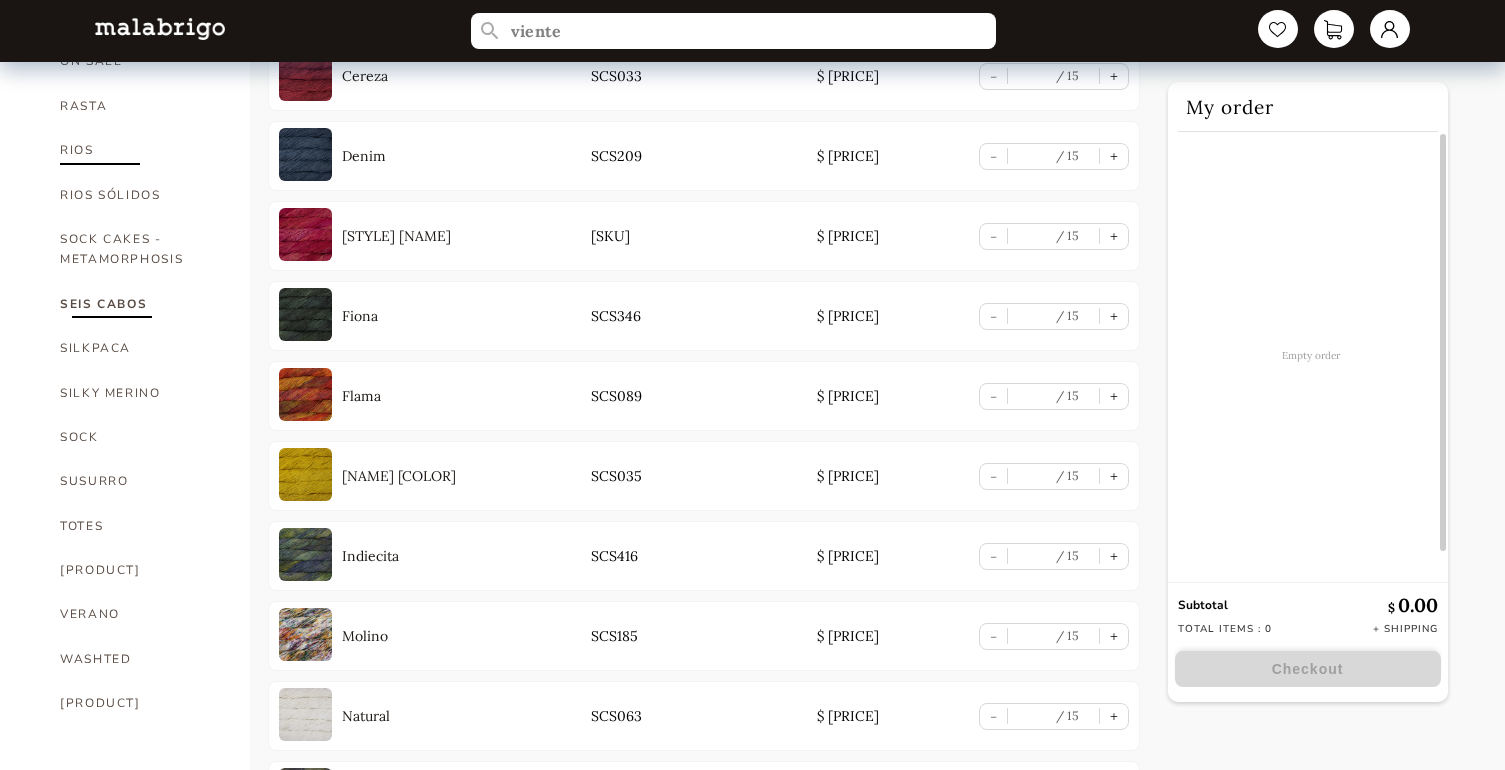 click on "RIOS" at bounding box center (140, 150) 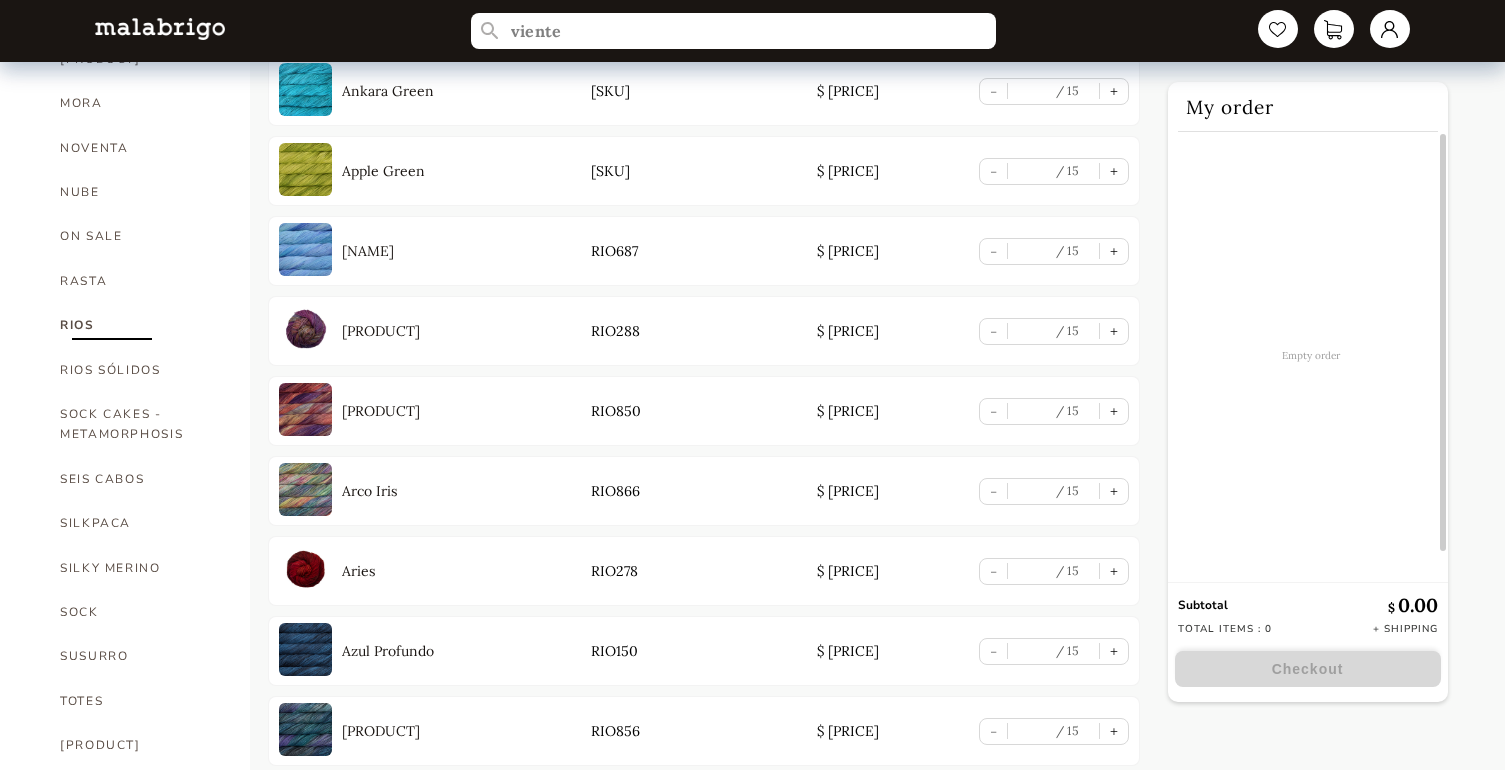 scroll, scrollTop: 963, scrollLeft: 0, axis: vertical 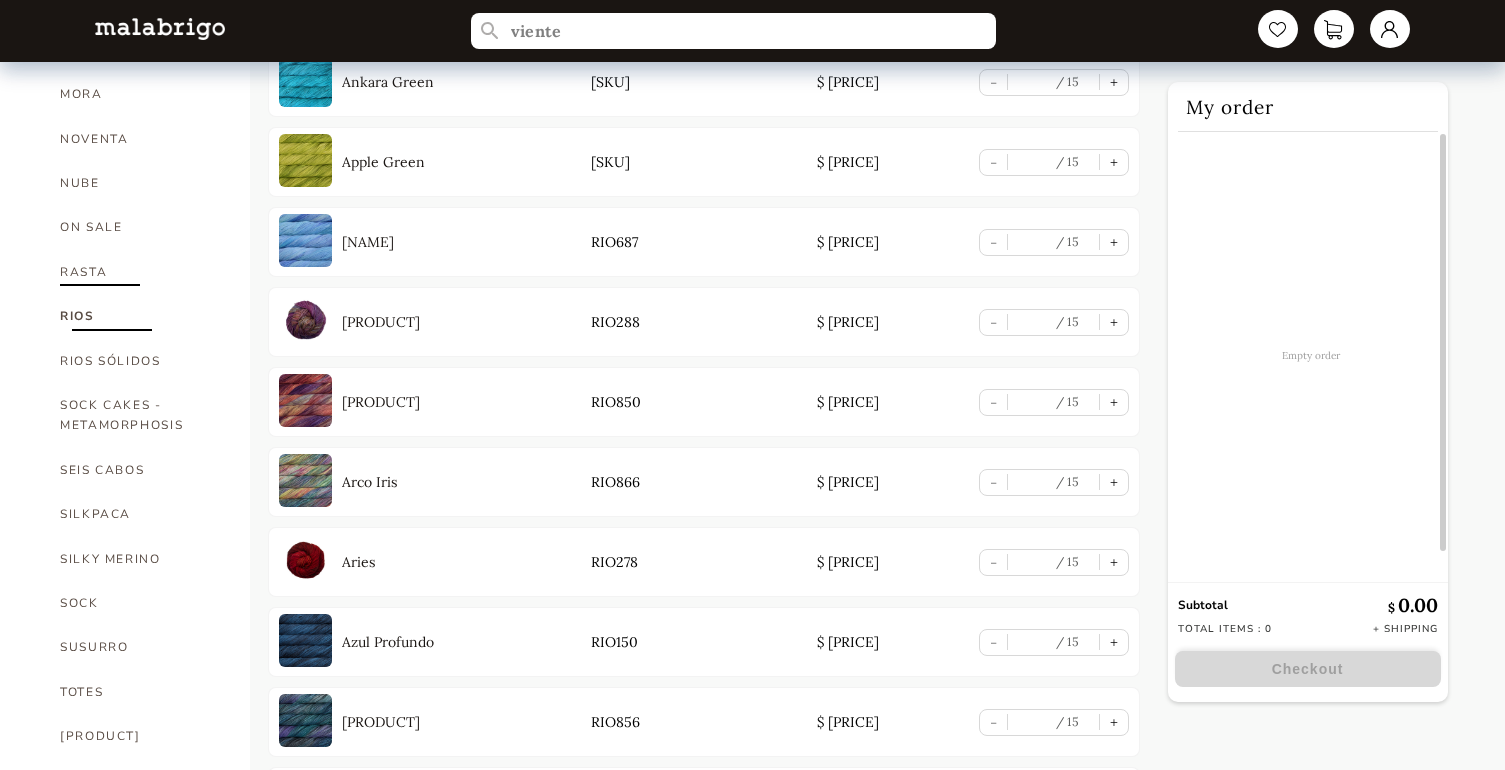 click on "RASTA" at bounding box center [140, 272] 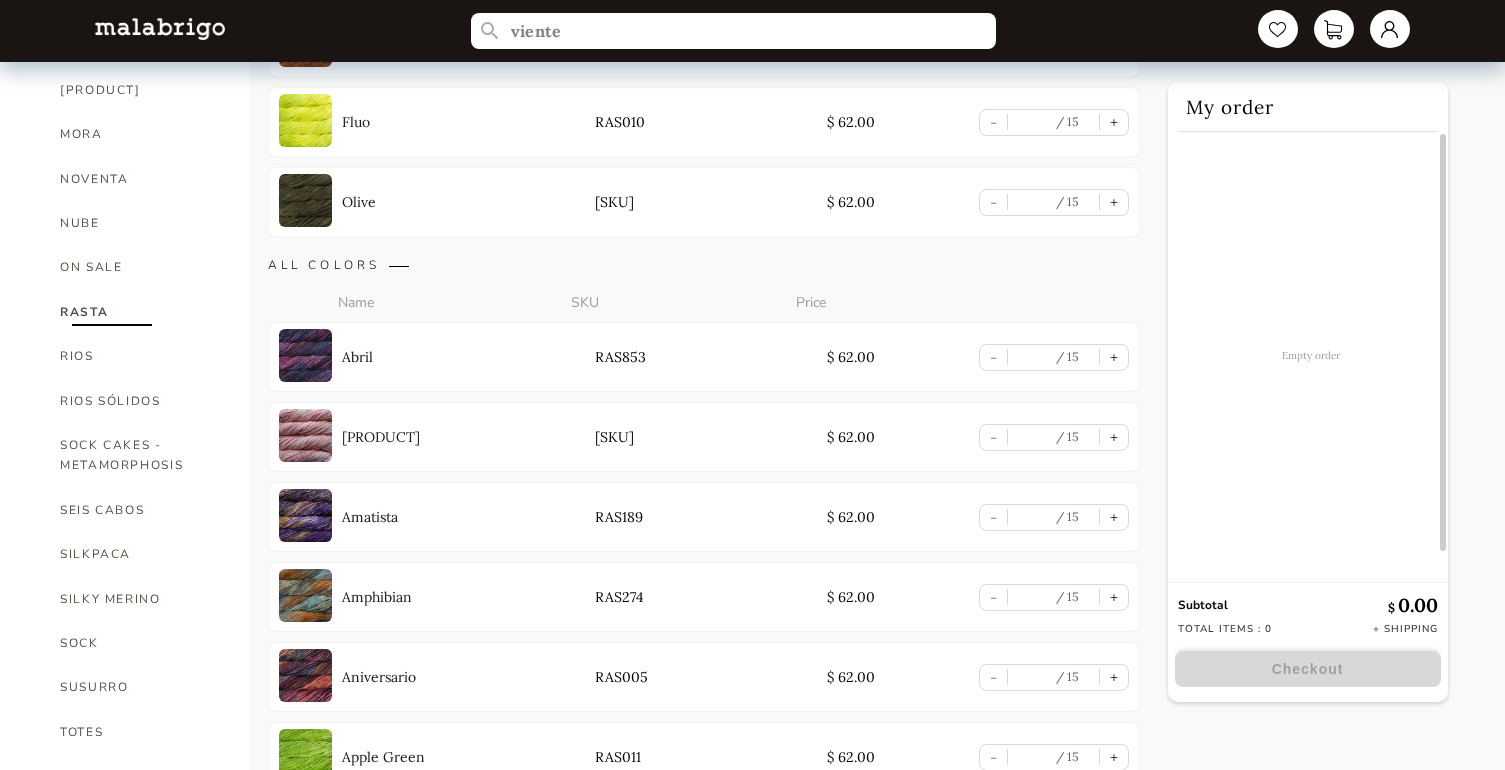 scroll, scrollTop: 732, scrollLeft: 0, axis: vertical 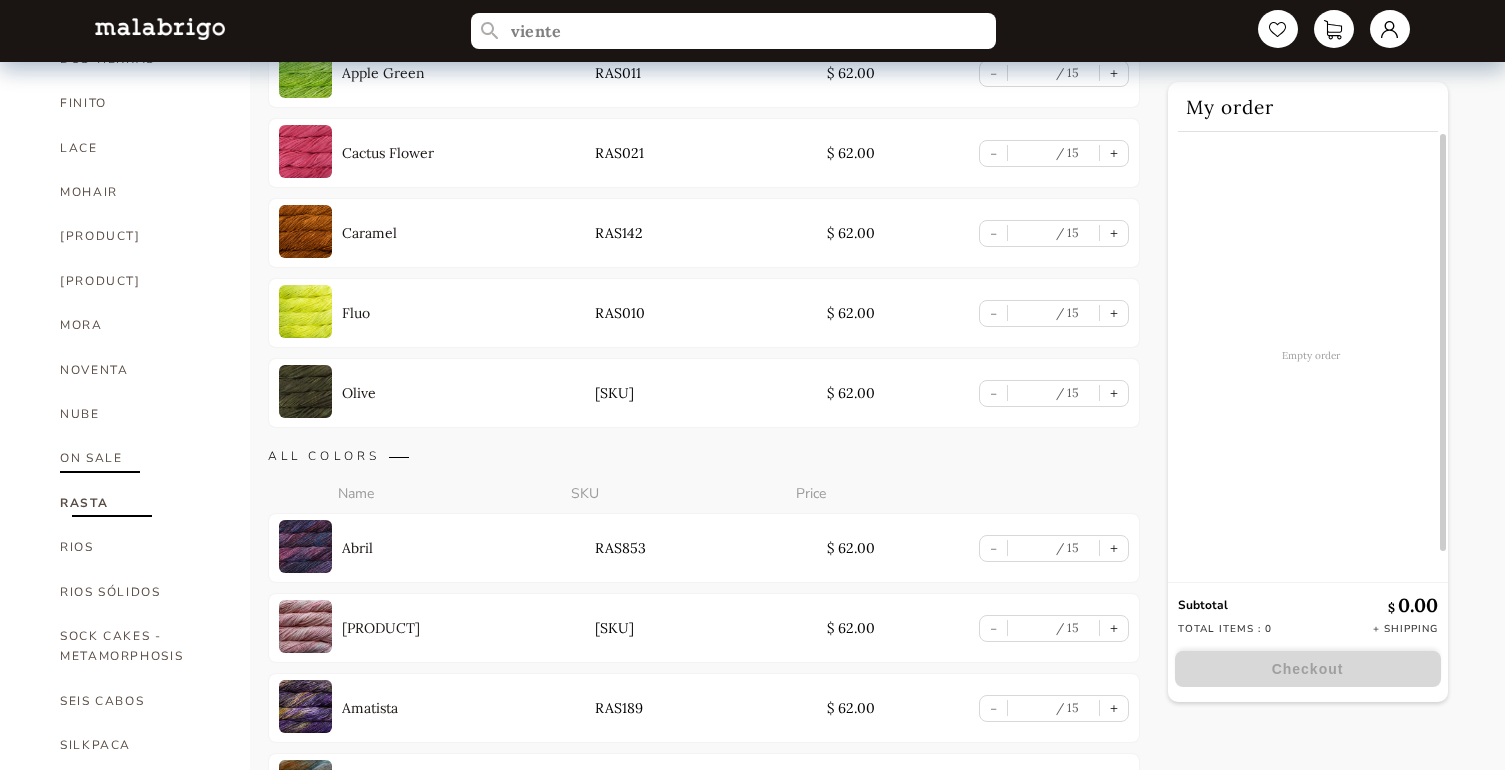 click on "ON SALE" at bounding box center [140, 458] 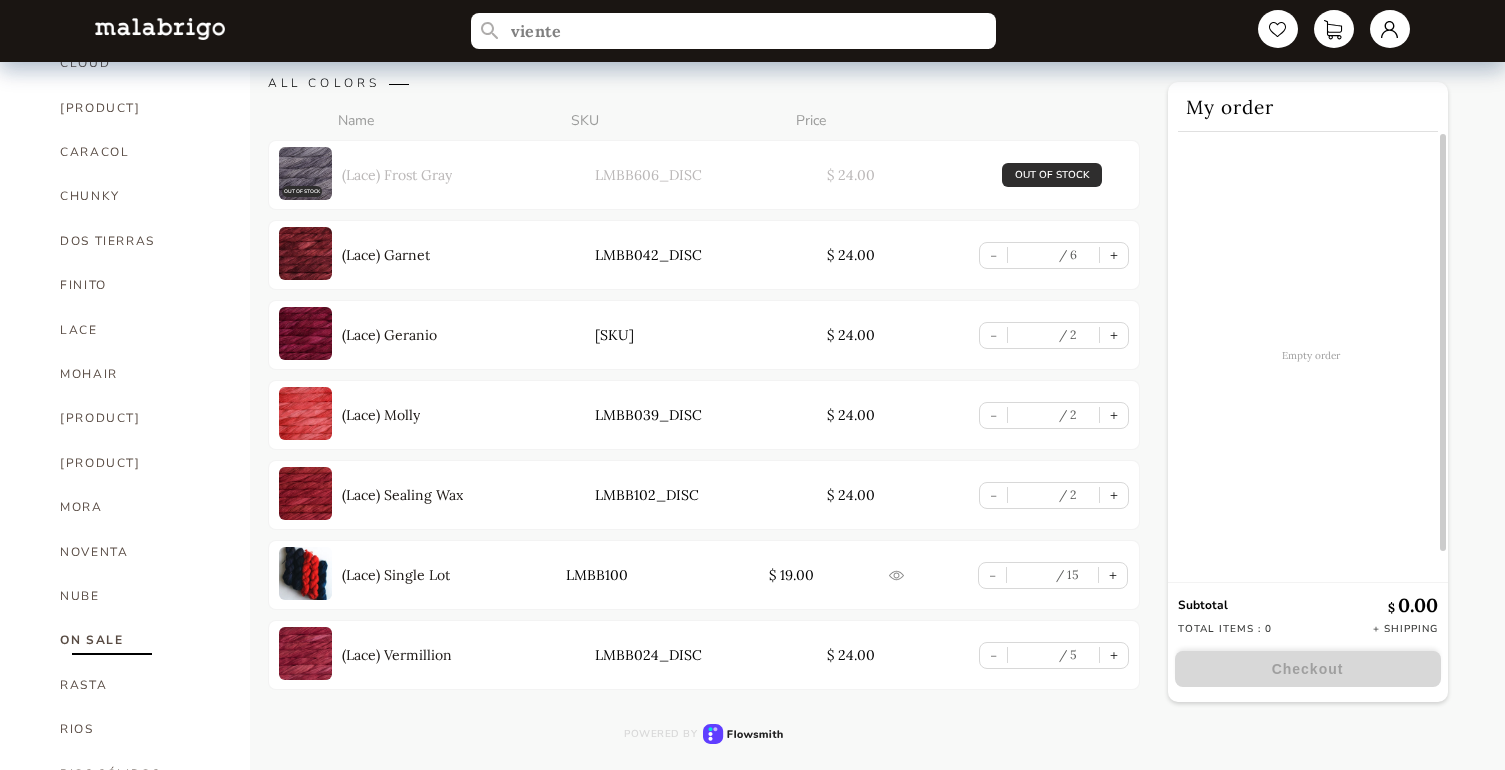 scroll, scrollTop: 560, scrollLeft: 0, axis: vertical 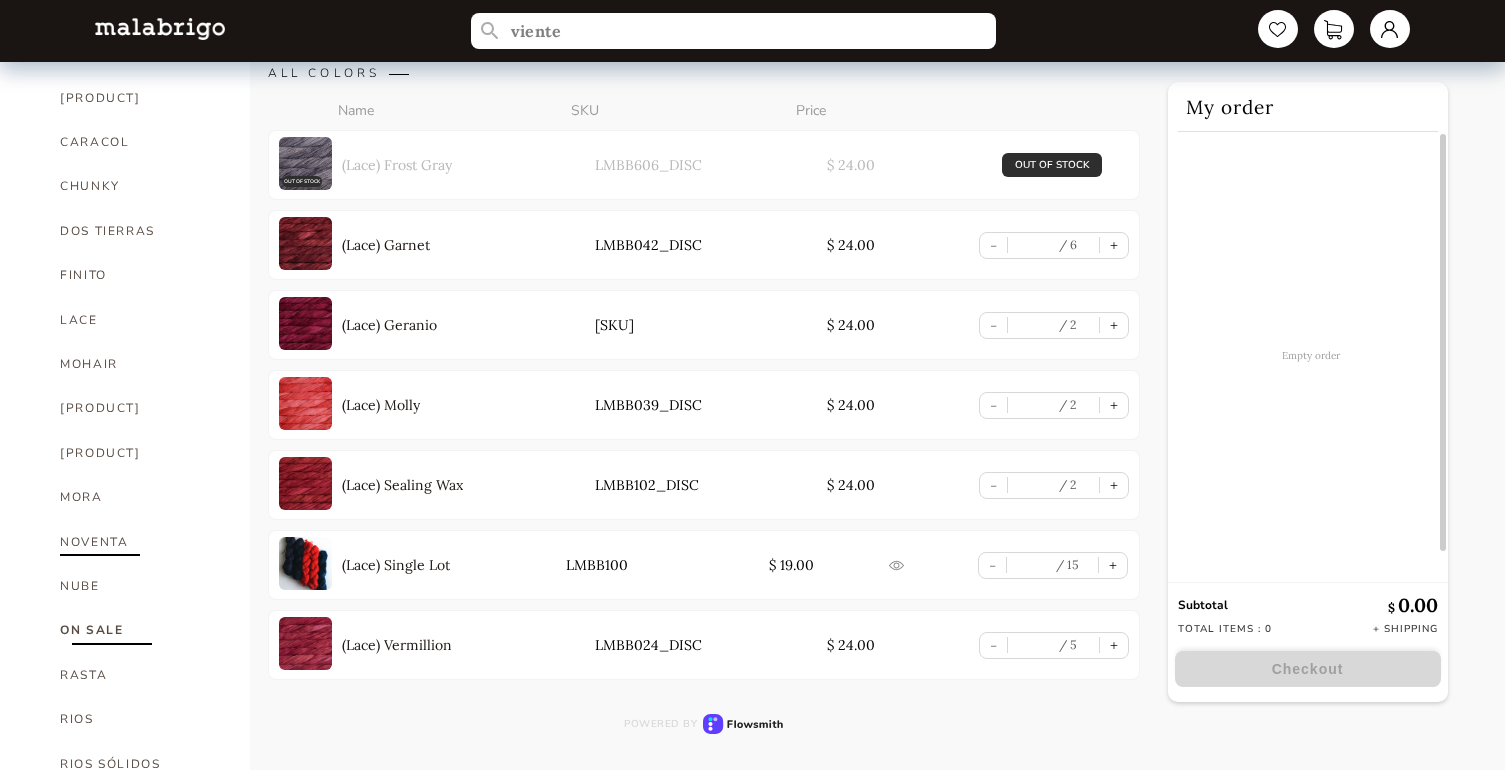 click on "NOVENTA" at bounding box center [140, 542] 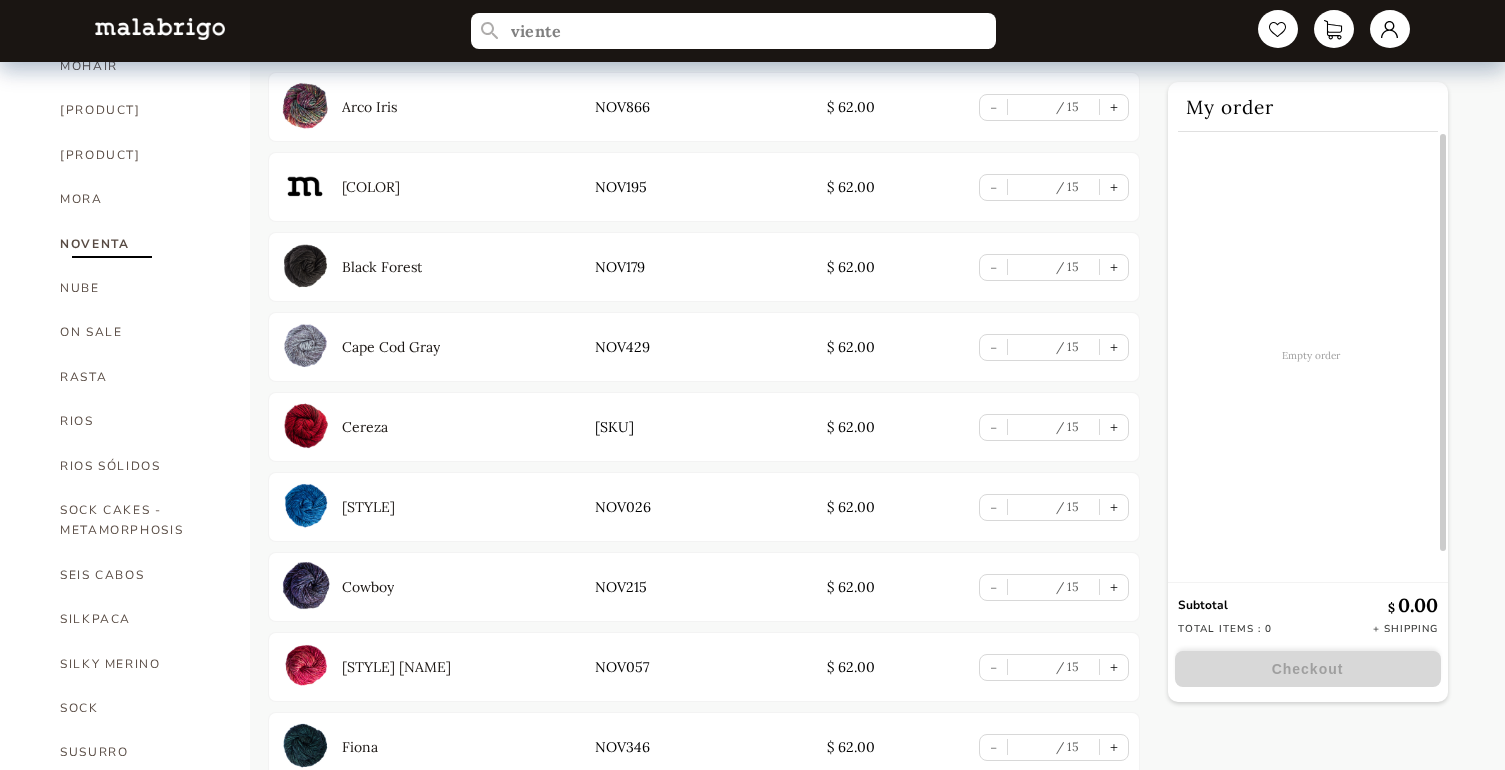scroll, scrollTop: 555, scrollLeft: 0, axis: vertical 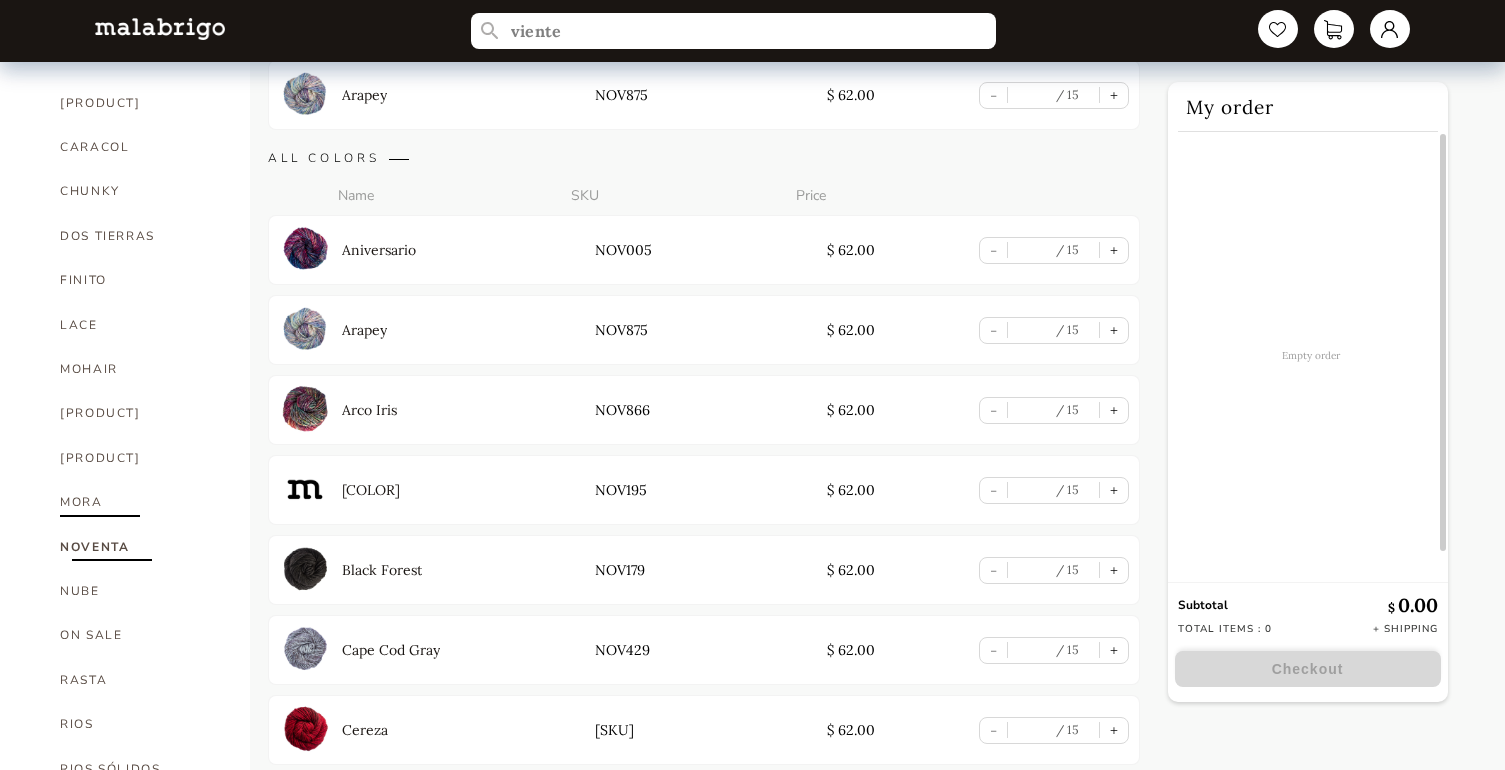 click on "MORA" at bounding box center [140, 502] 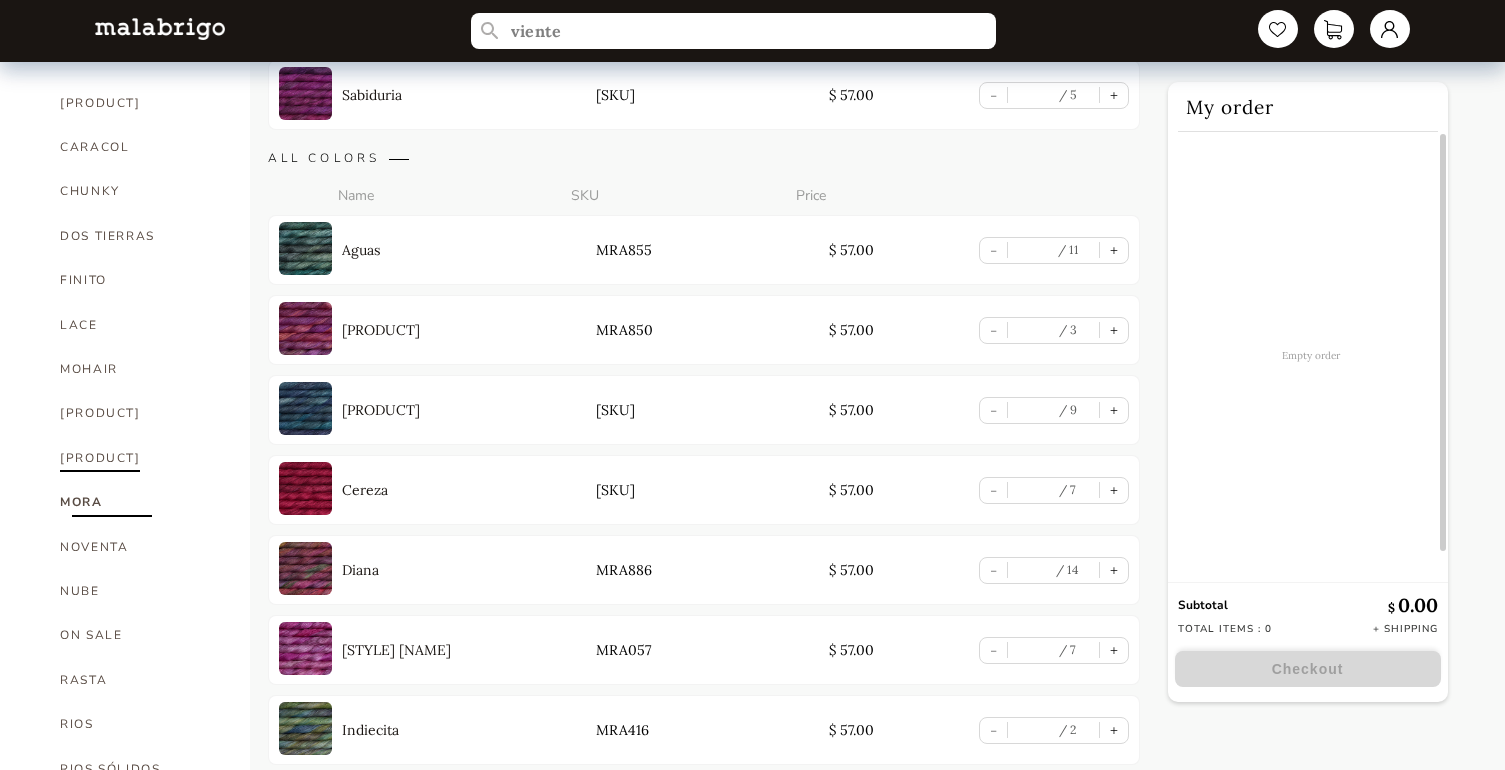 click on "[PRODUCT]" at bounding box center (140, 458) 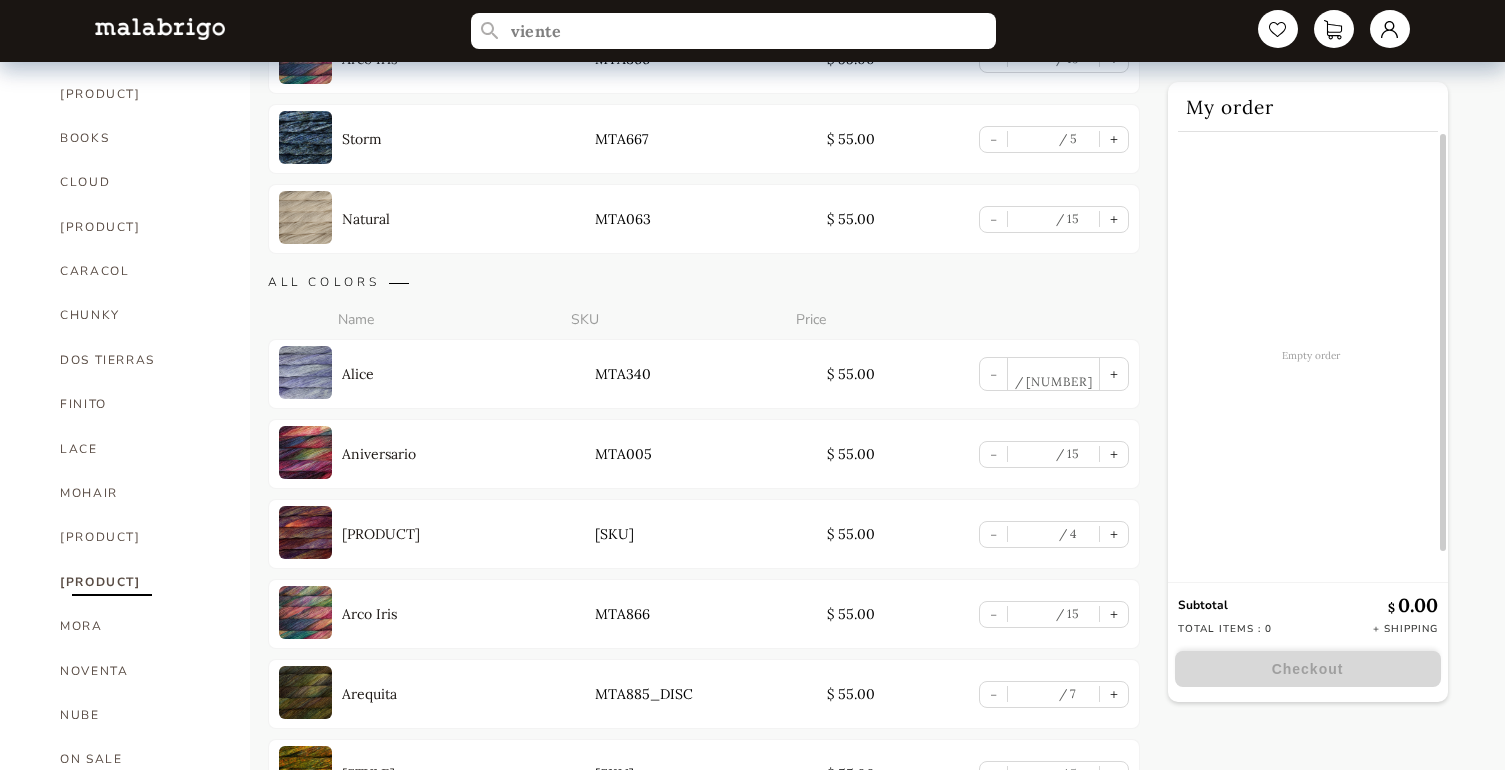 scroll, scrollTop: 426, scrollLeft: 0, axis: vertical 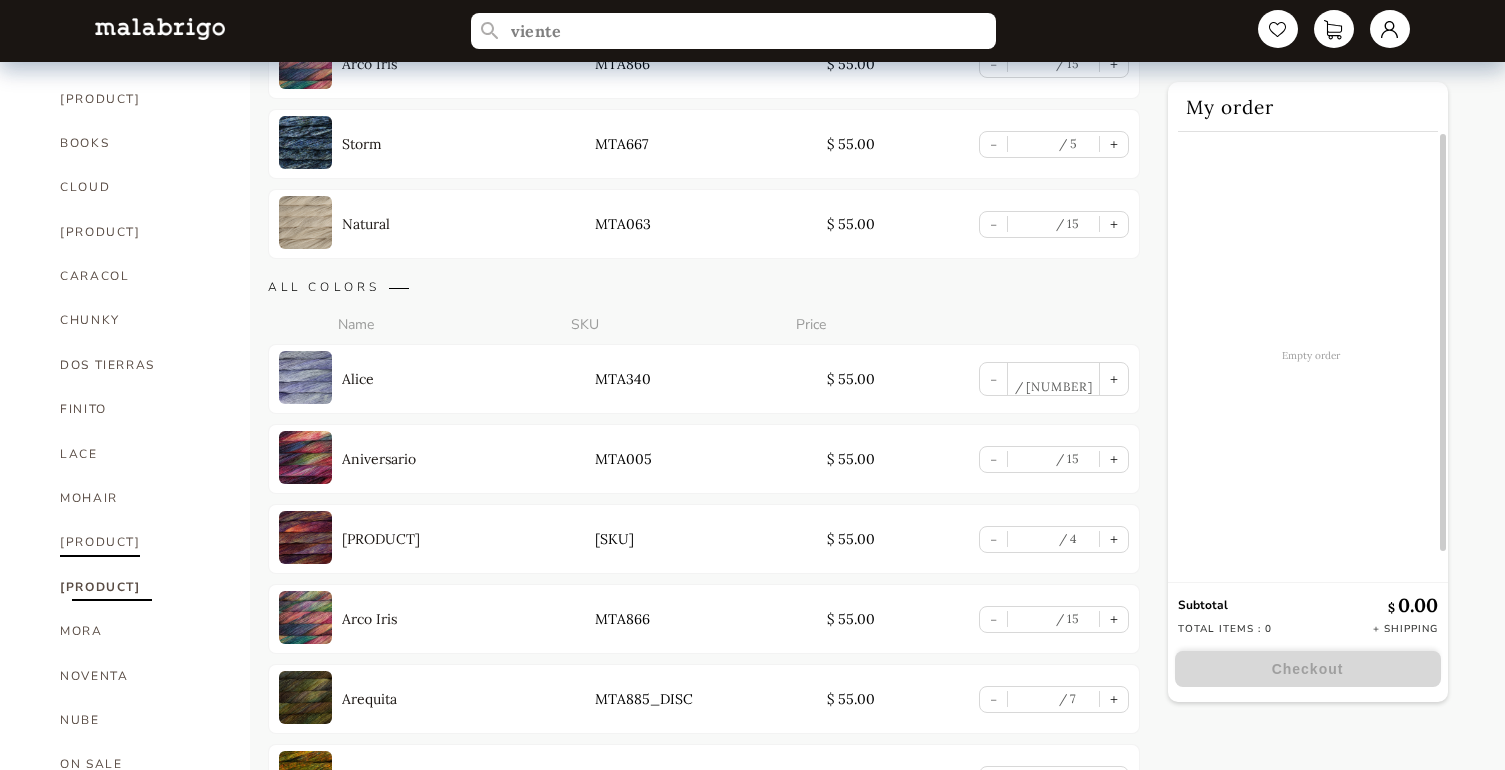 click on "[PRODUCT]" at bounding box center (140, 542) 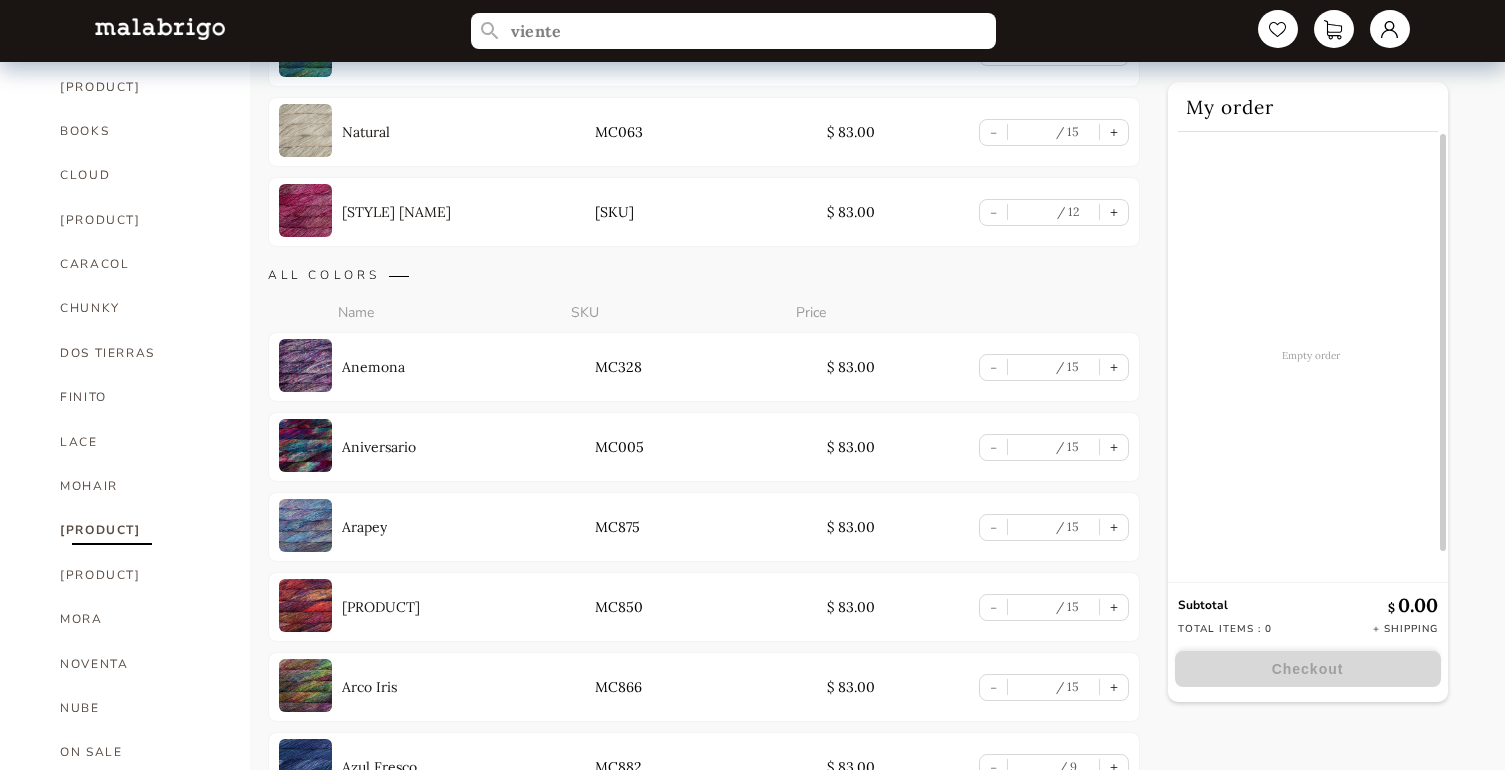 scroll, scrollTop: 426, scrollLeft: 0, axis: vertical 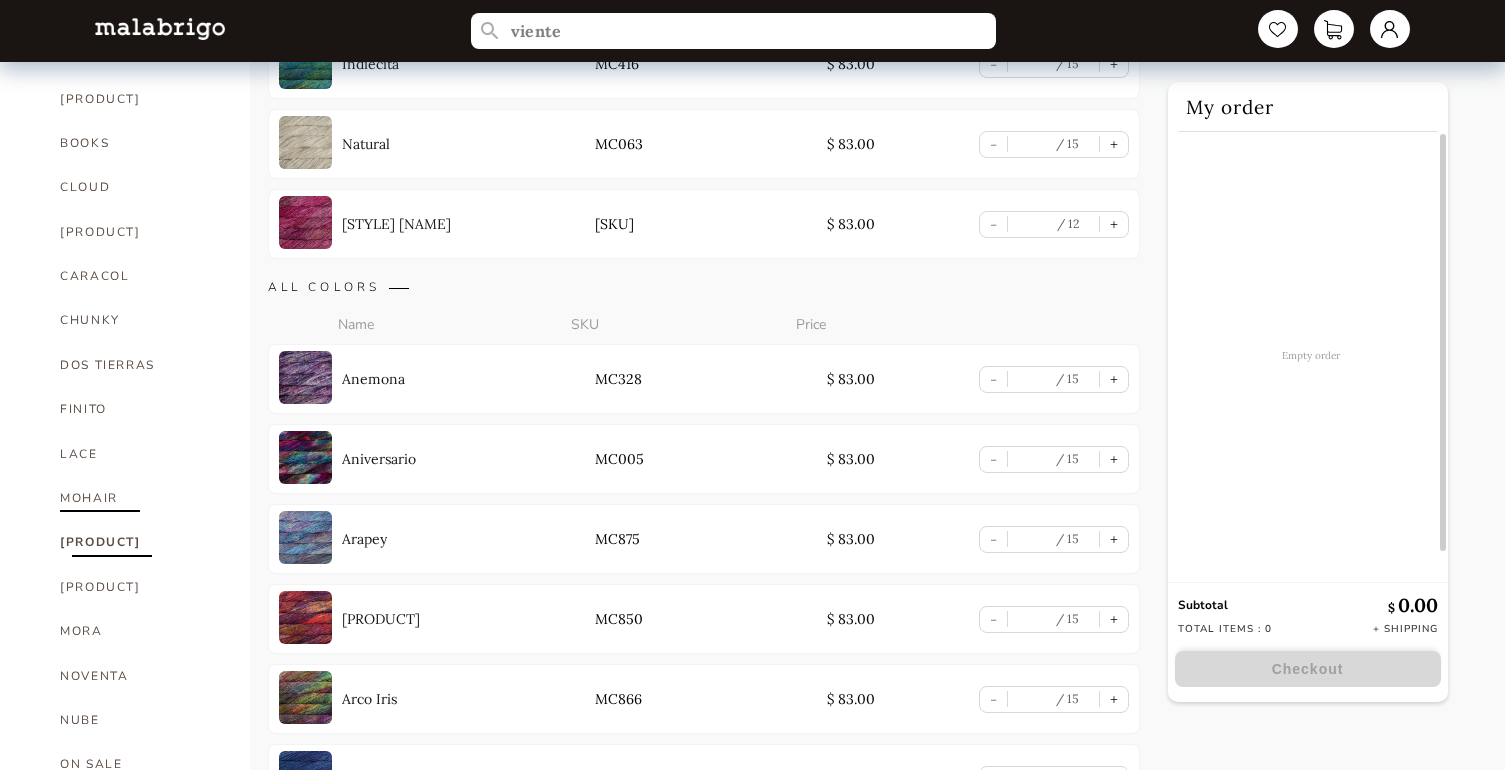click on "MOHAIR" at bounding box center (140, 498) 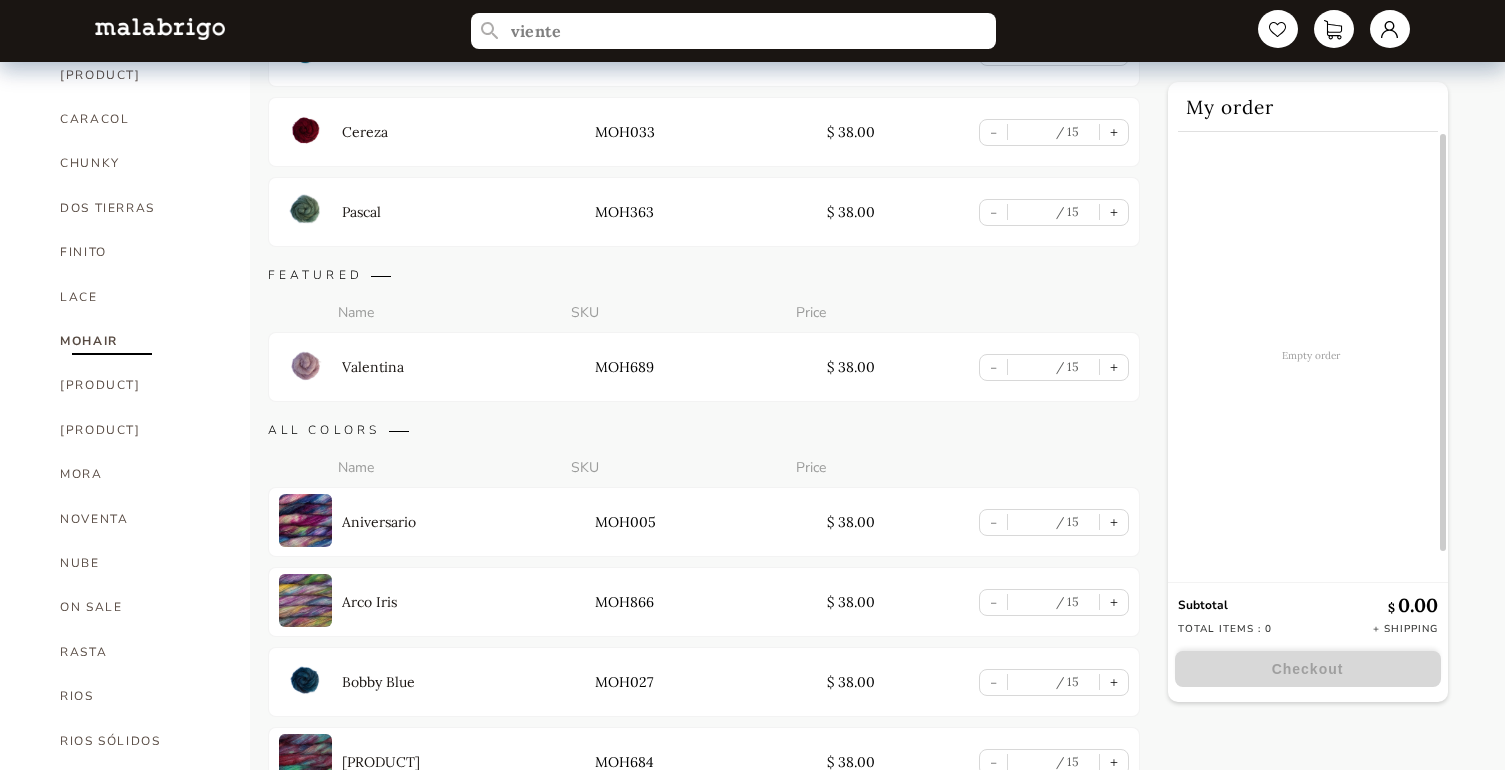 scroll, scrollTop: 537, scrollLeft: 0, axis: vertical 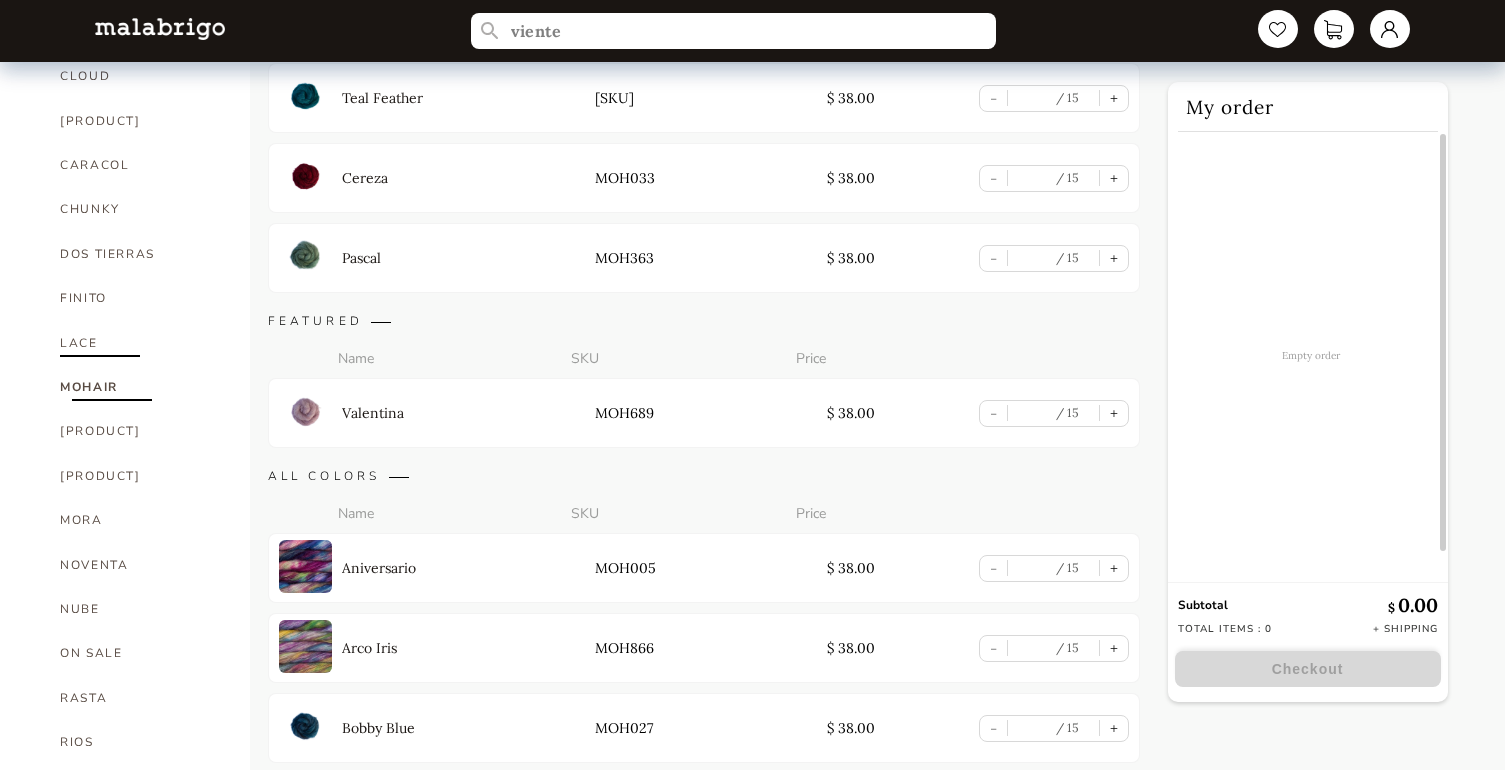 click on "LACE" at bounding box center (140, 343) 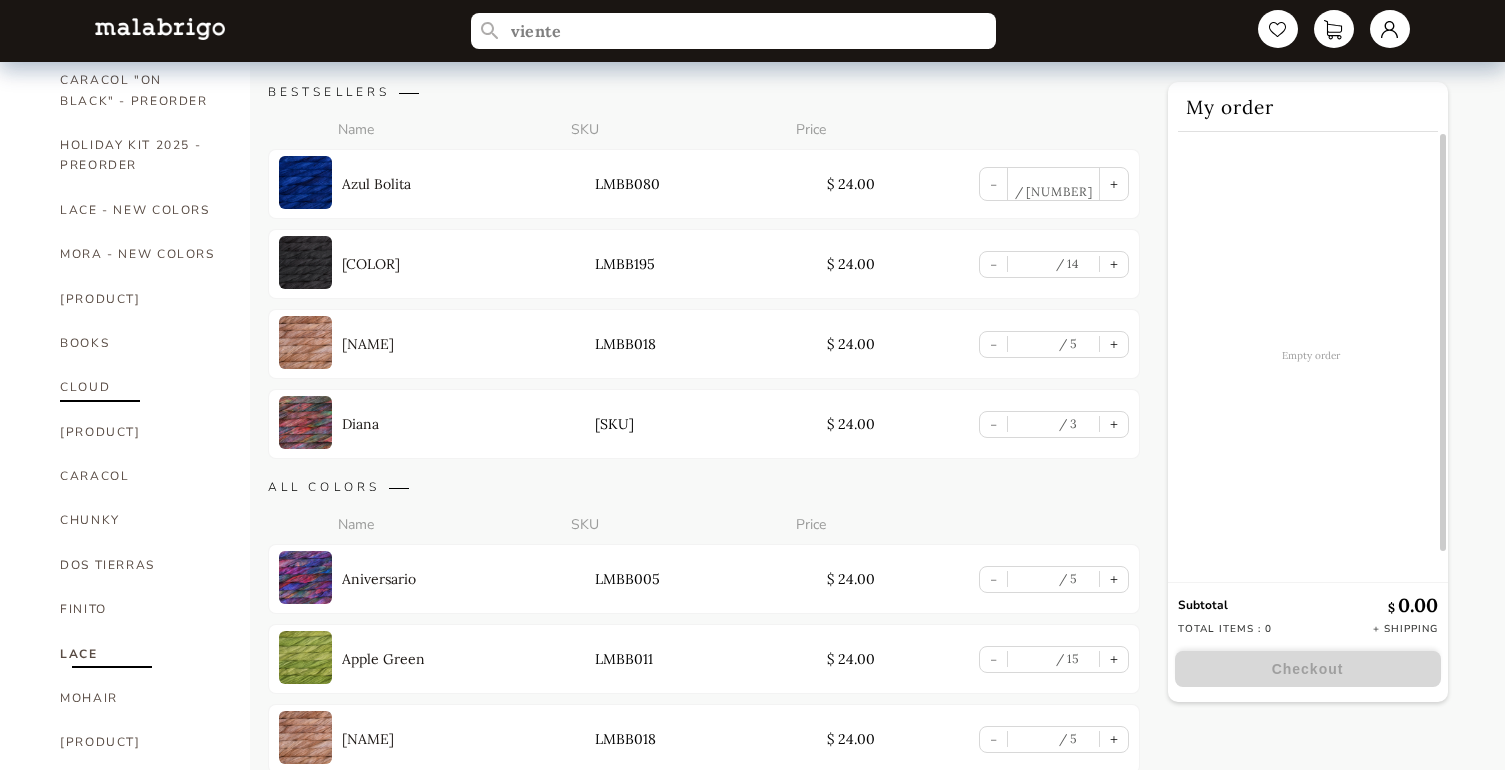 scroll, scrollTop: 231, scrollLeft: 0, axis: vertical 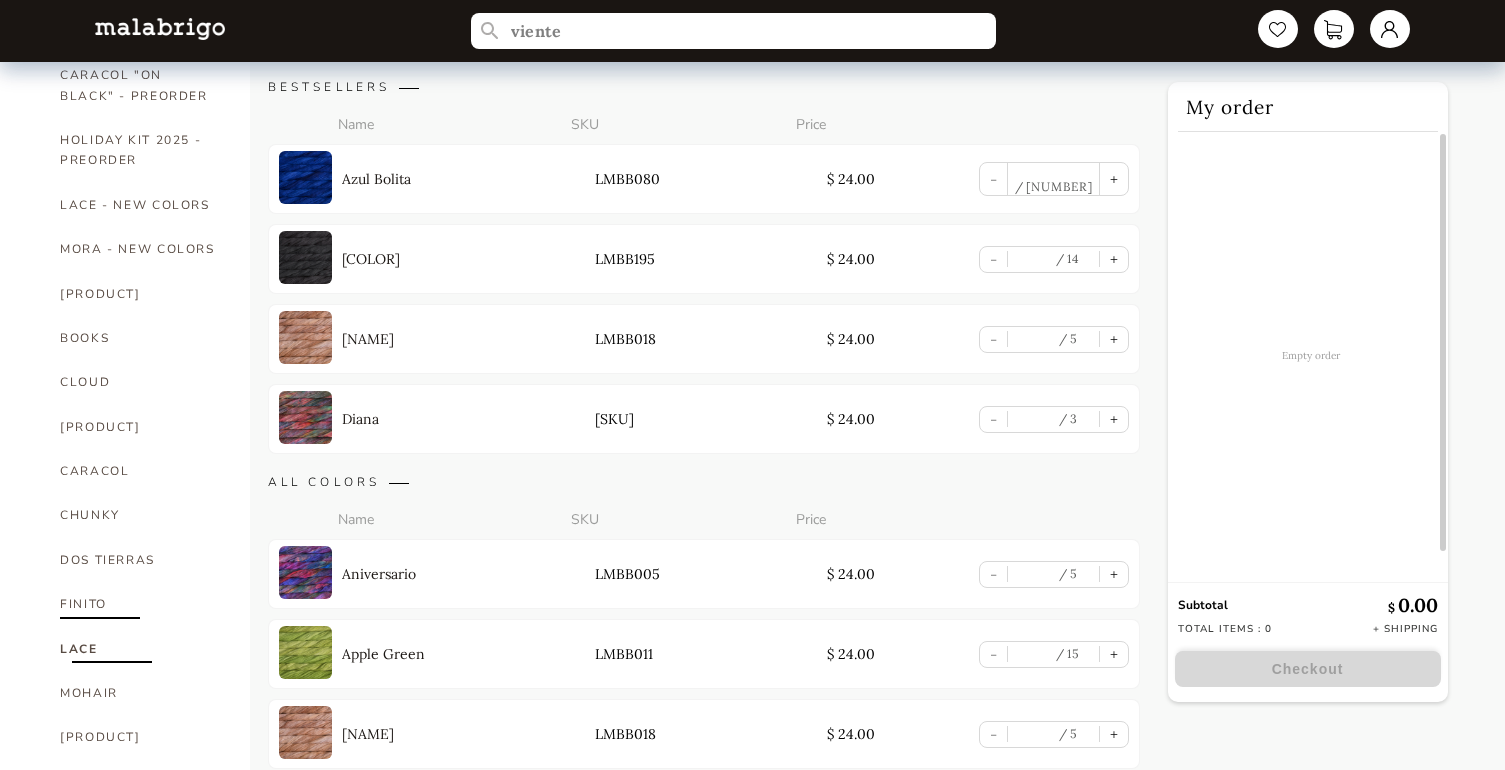 click on "FINITO" at bounding box center (140, 604) 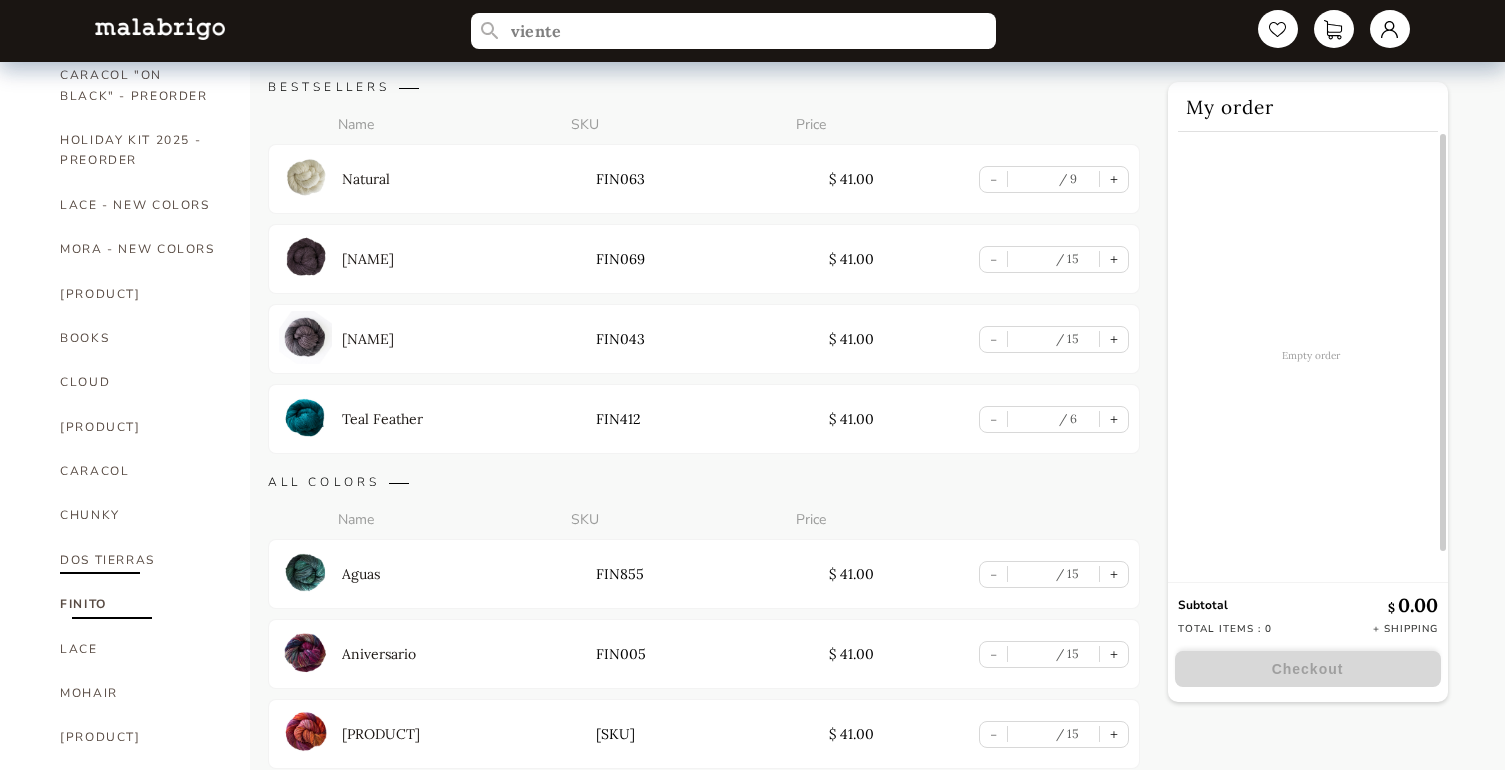 click on "DOS TIERRAS" at bounding box center (140, 560) 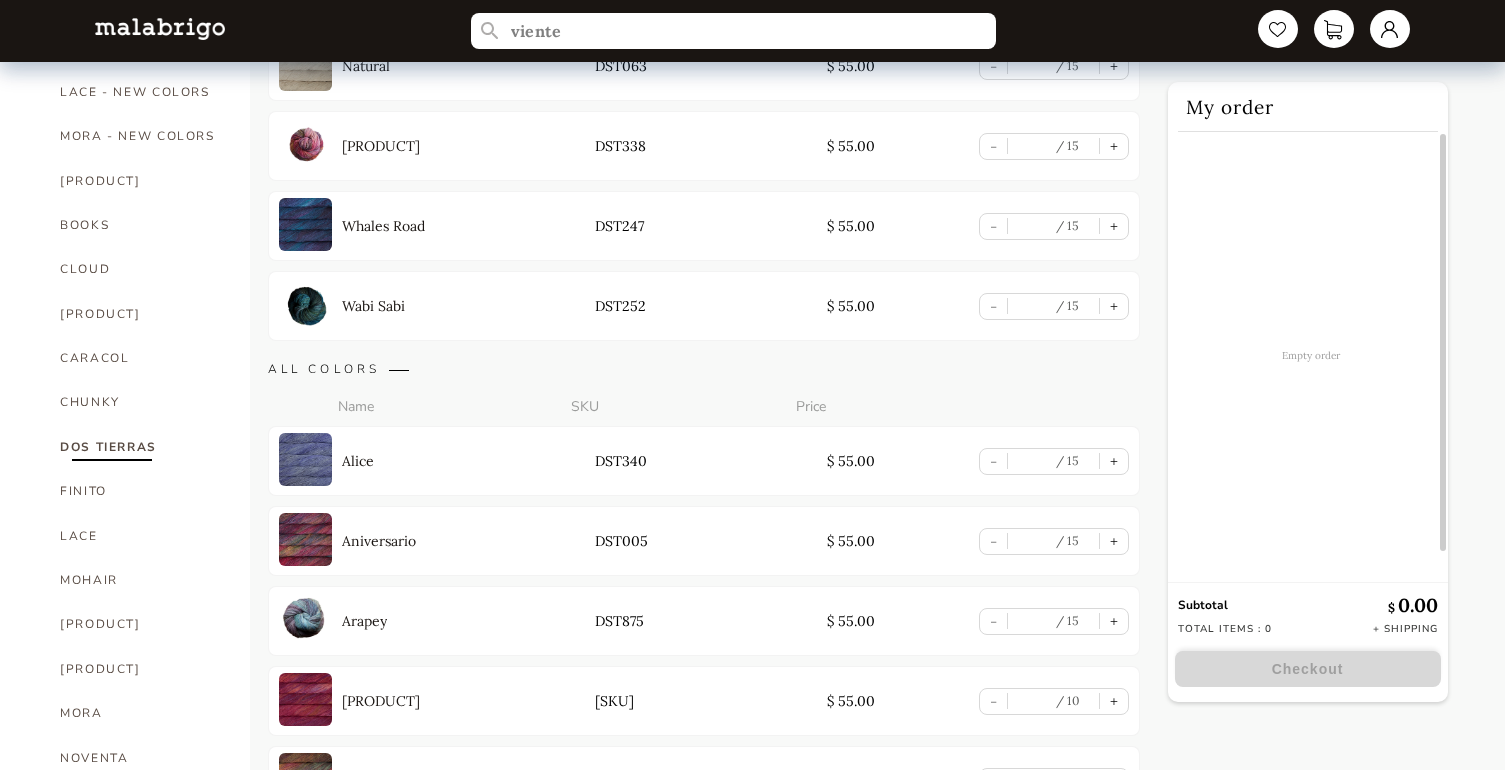 scroll, scrollTop: 308, scrollLeft: 0, axis: vertical 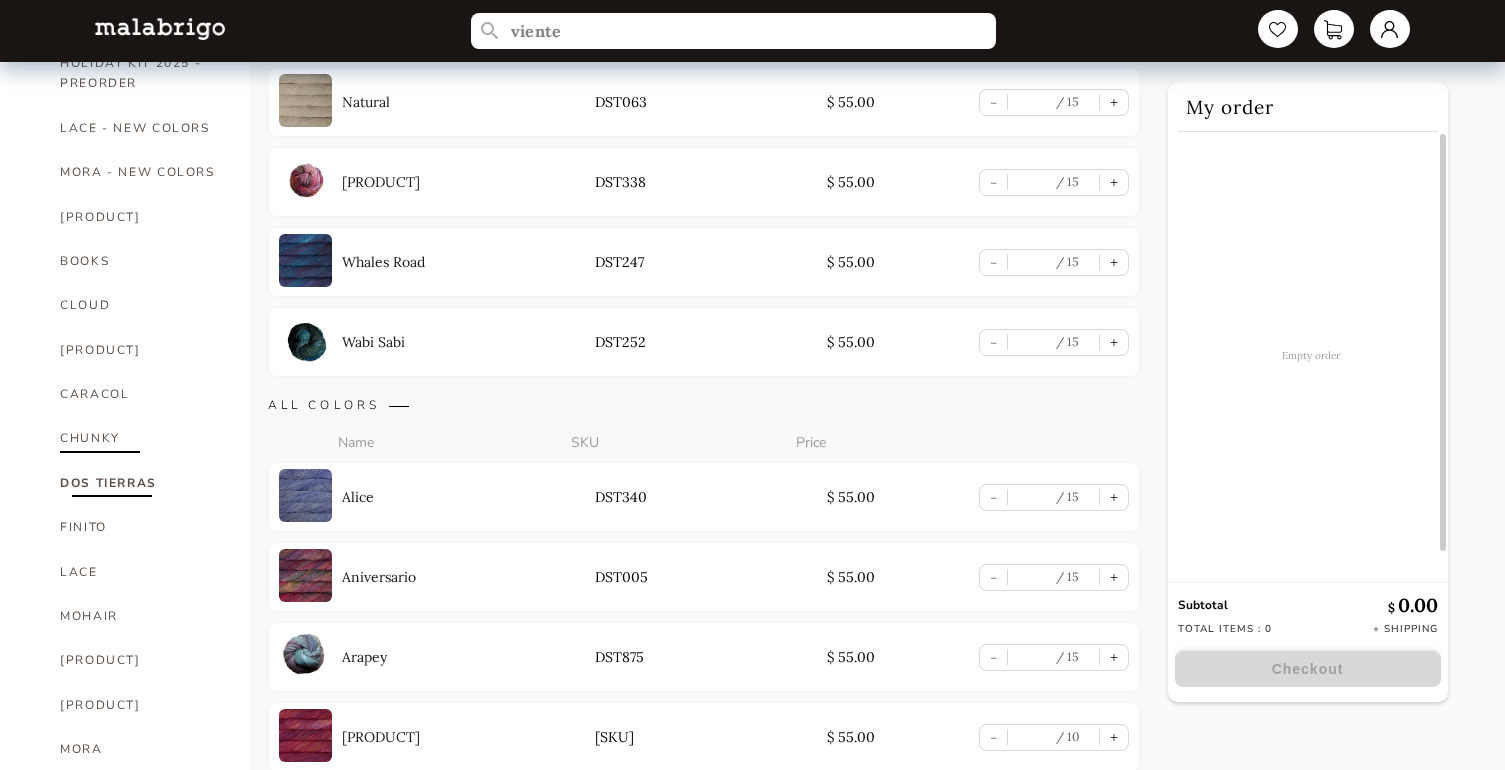 click on "CHUNKY" at bounding box center (140, 438) 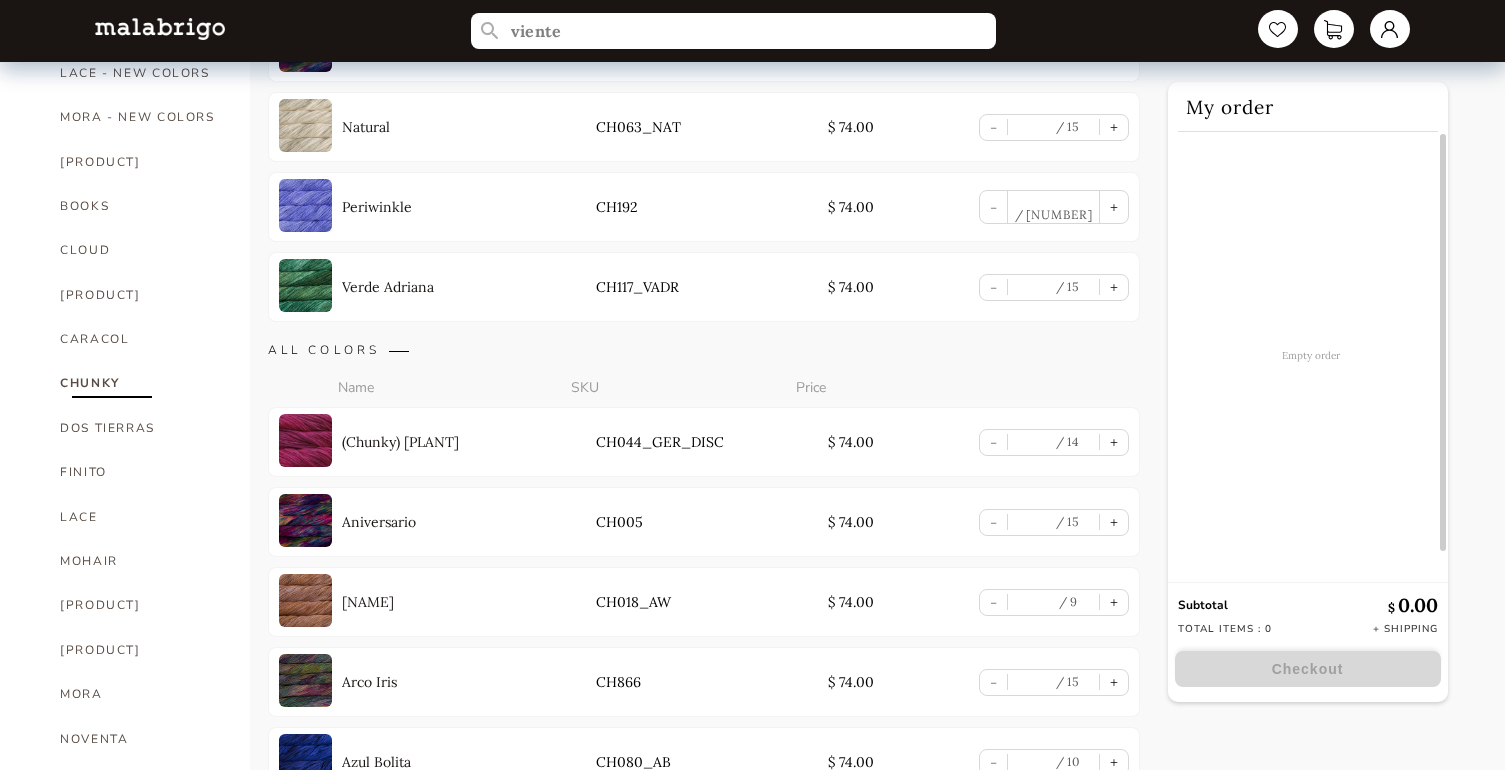 scroll, scrollTop: 383, scrollLeft: 0, axis: vertical 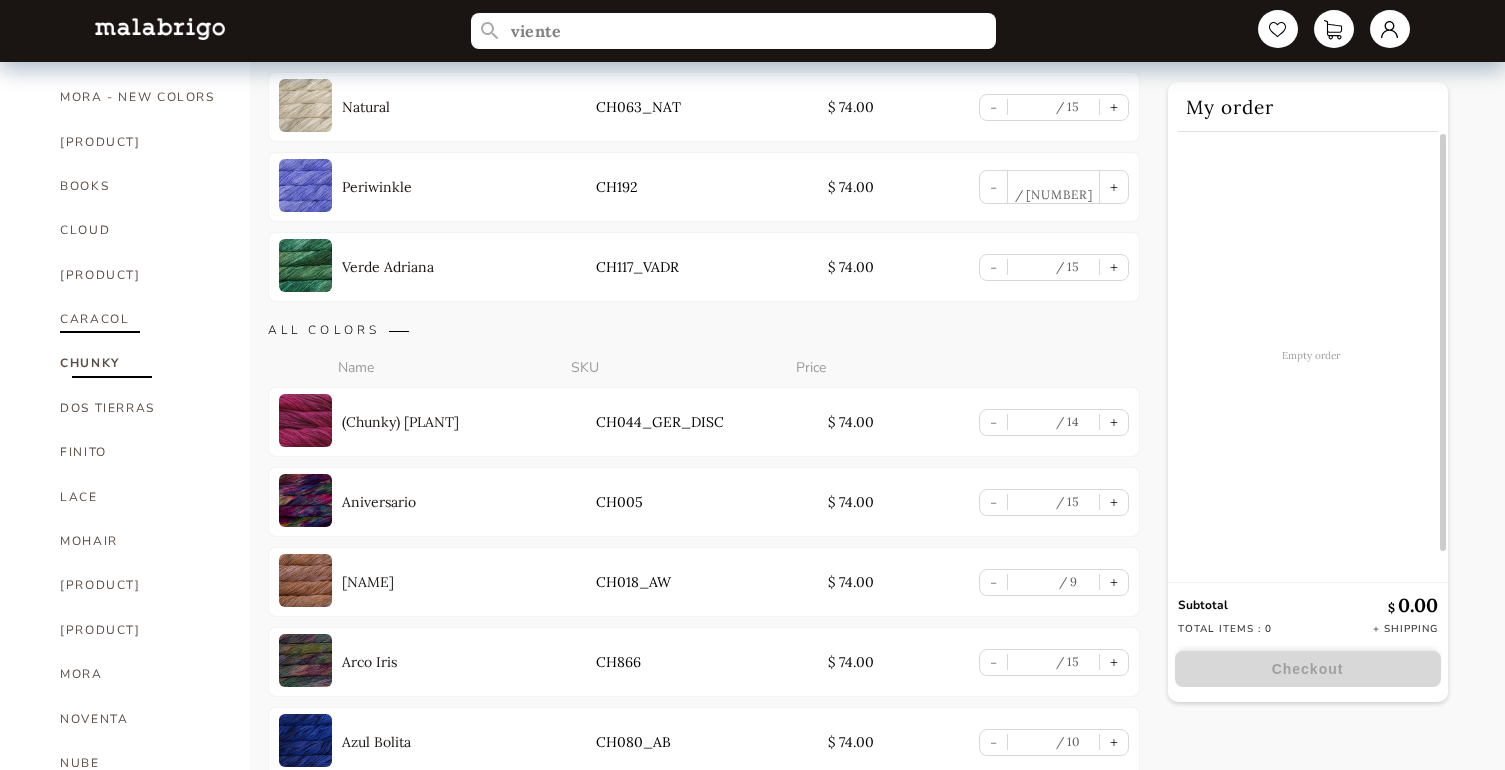click on "CARACOL" at bounding box center [140, 319] 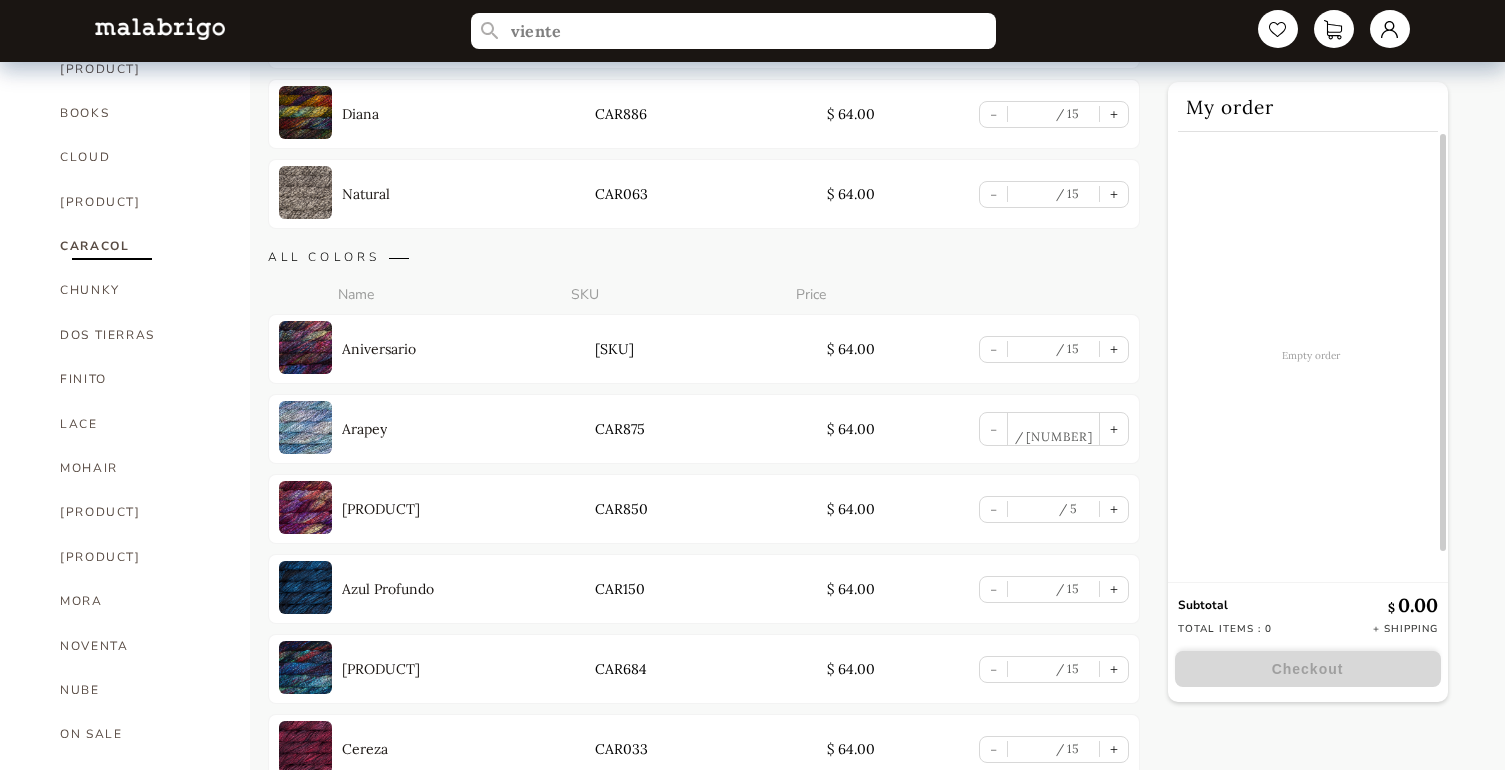 scroll, scrollTop: 407, scrollLeft: 0, axis: vertical 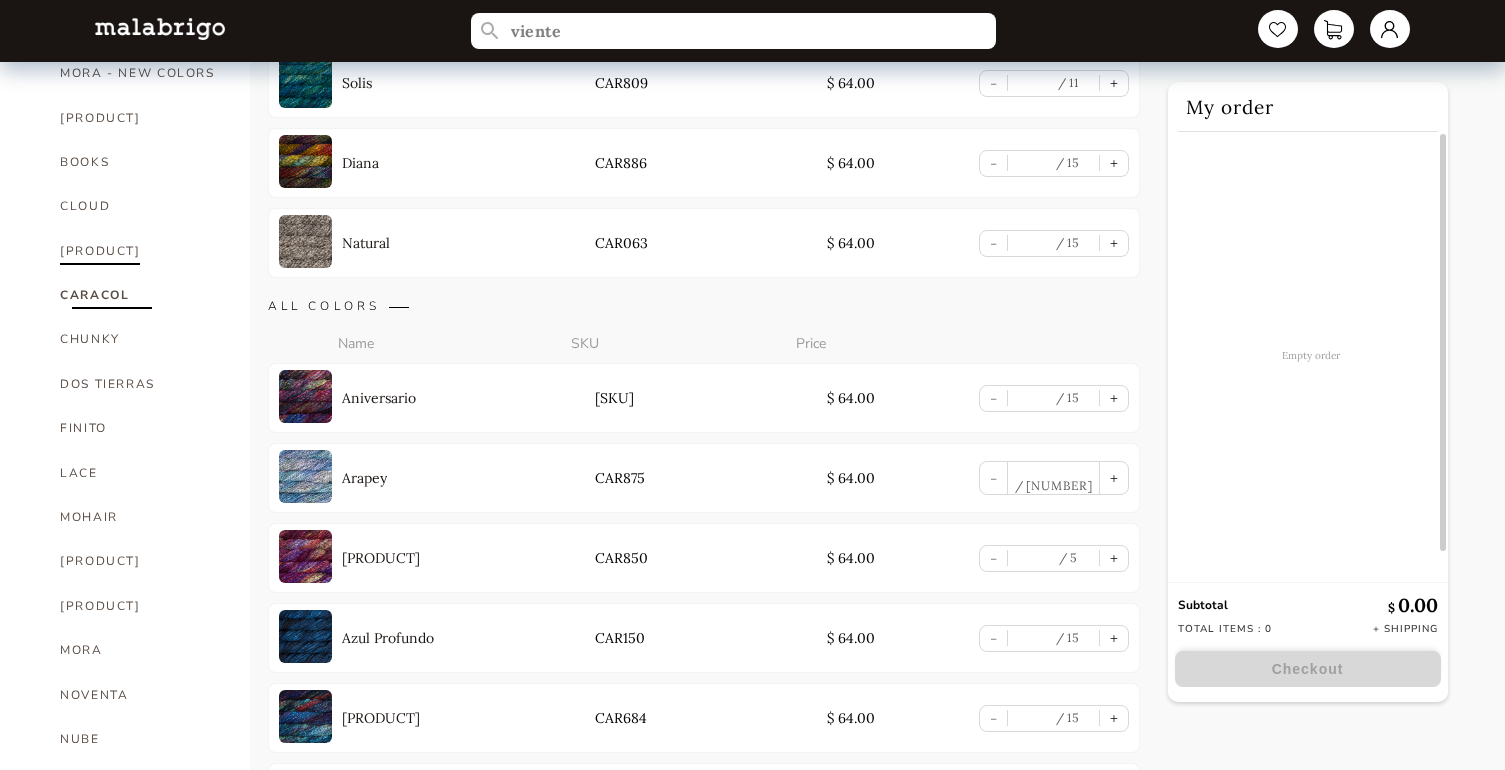 click on "[PRODUCT]" at bounding box center (140, 251) 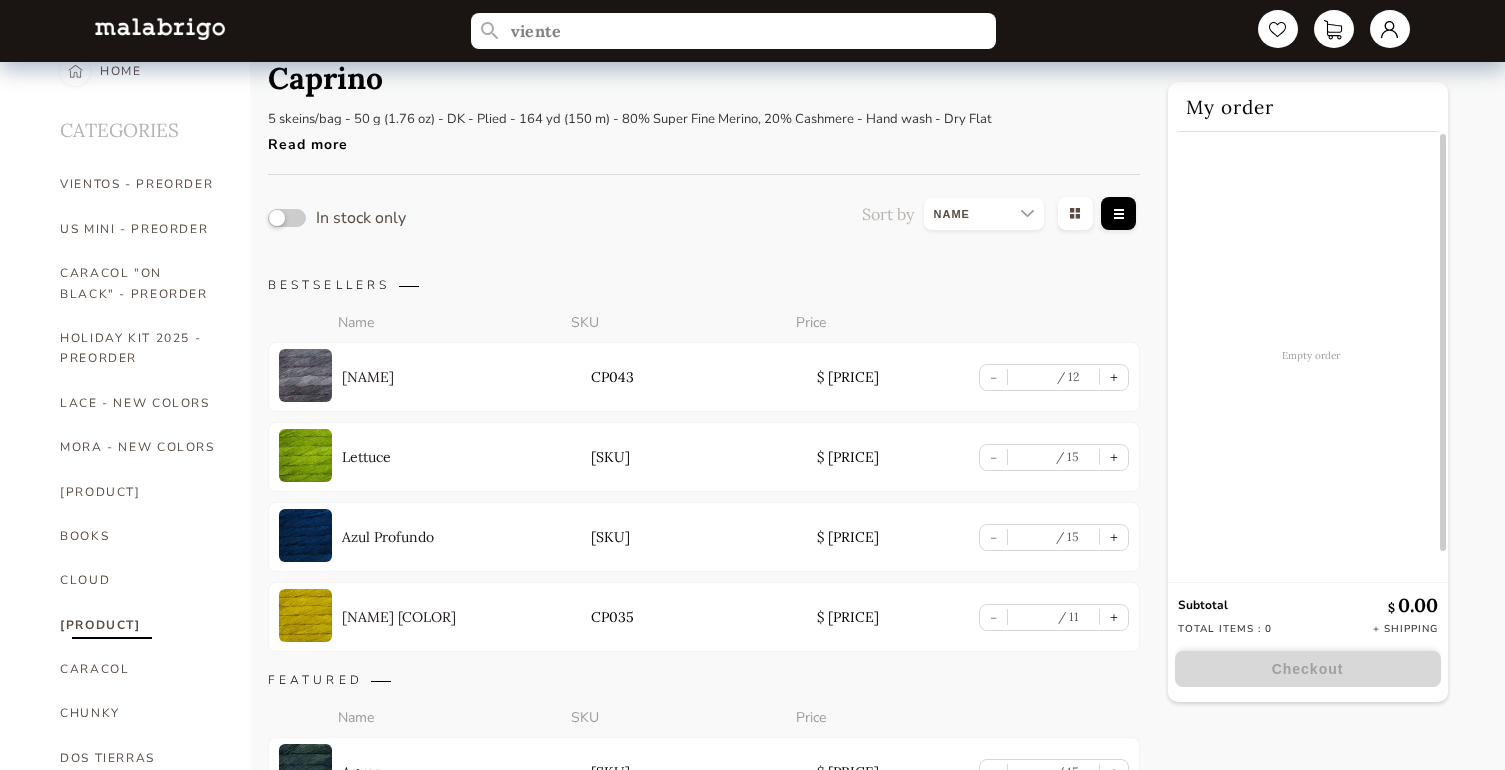 scroll, scrollTop: 0, scrollLeft: 0, axis: both 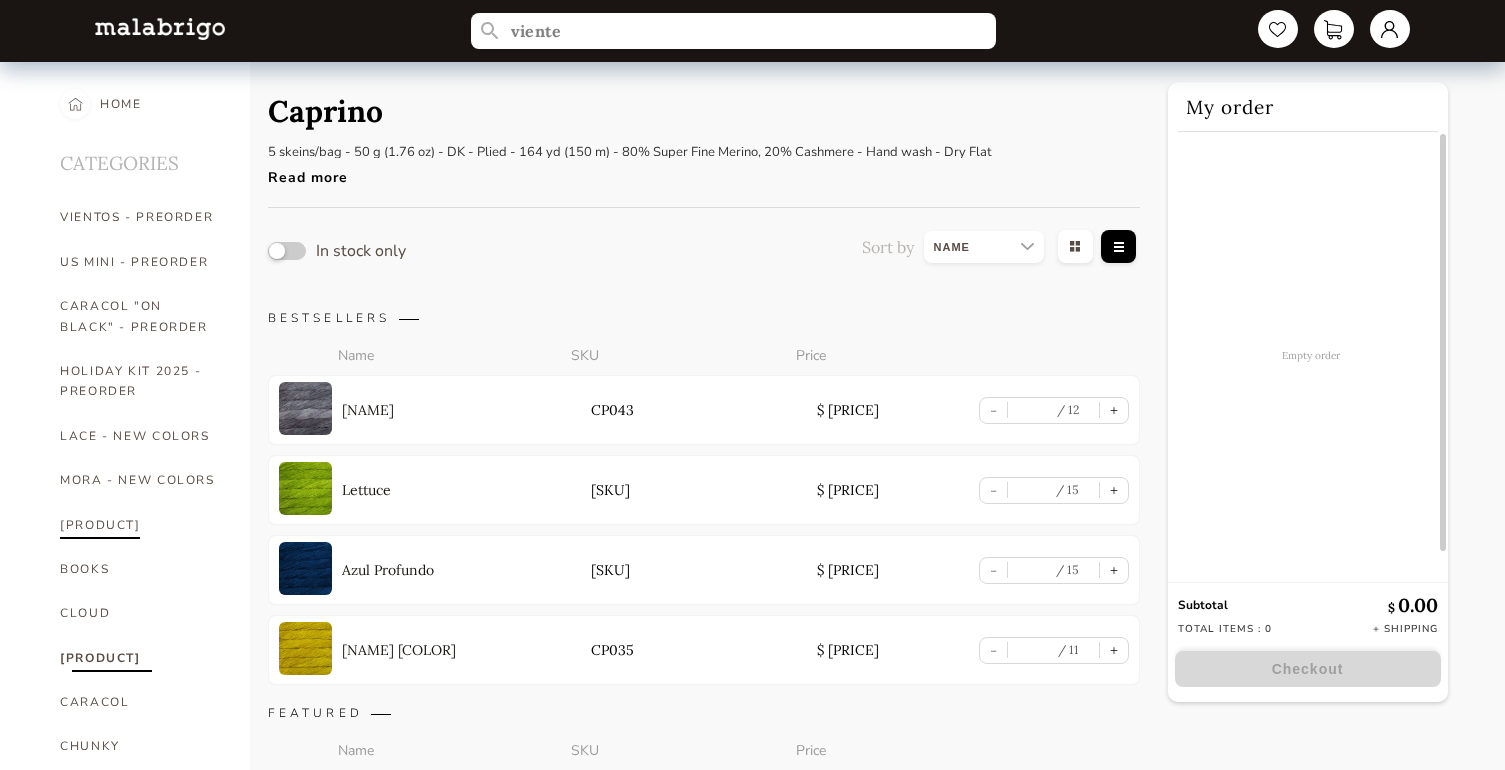 click on "[PRODUCT]" at bounding box center (140, 525) 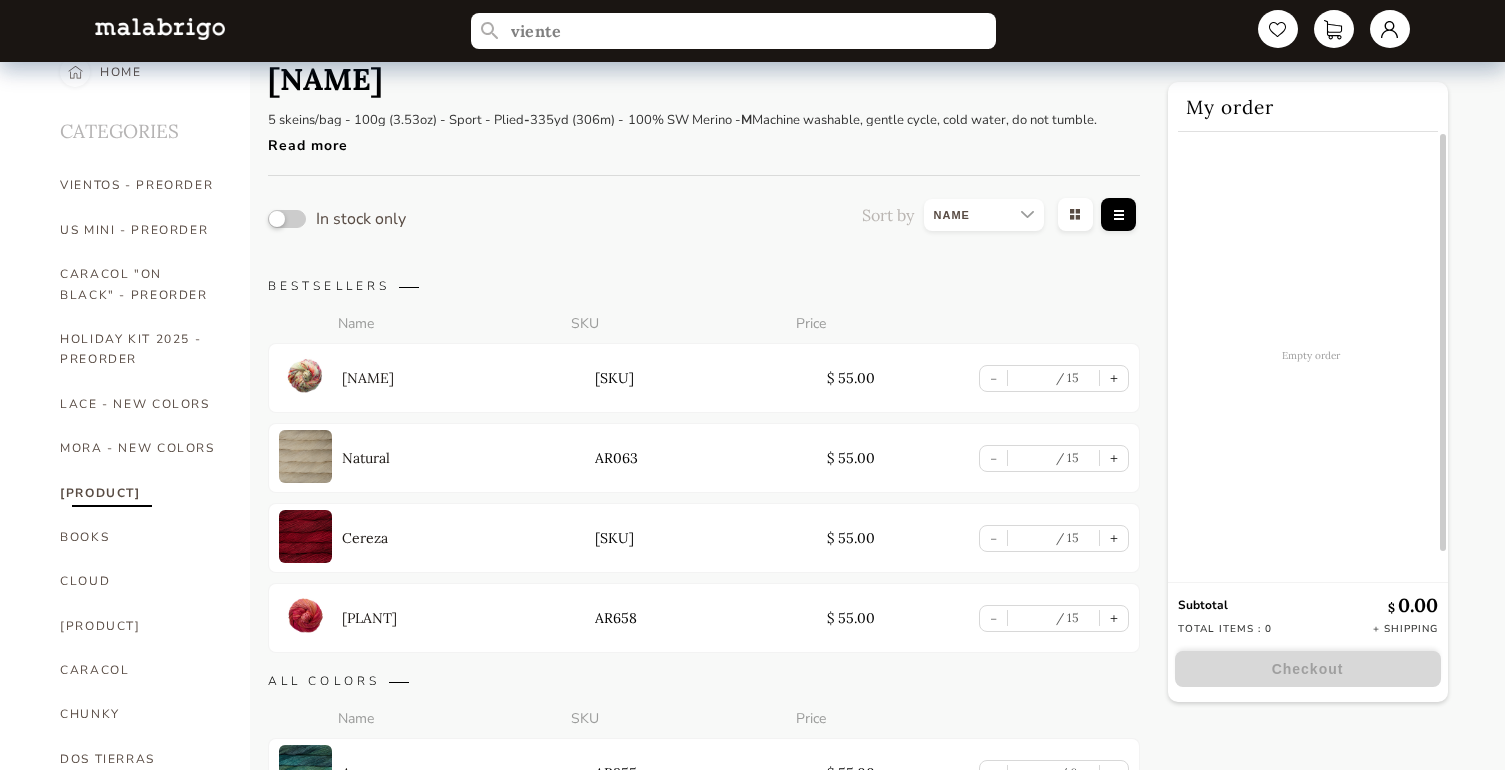 scroll, scrollTop: 28, scrollLeft: 0, axis: vertical 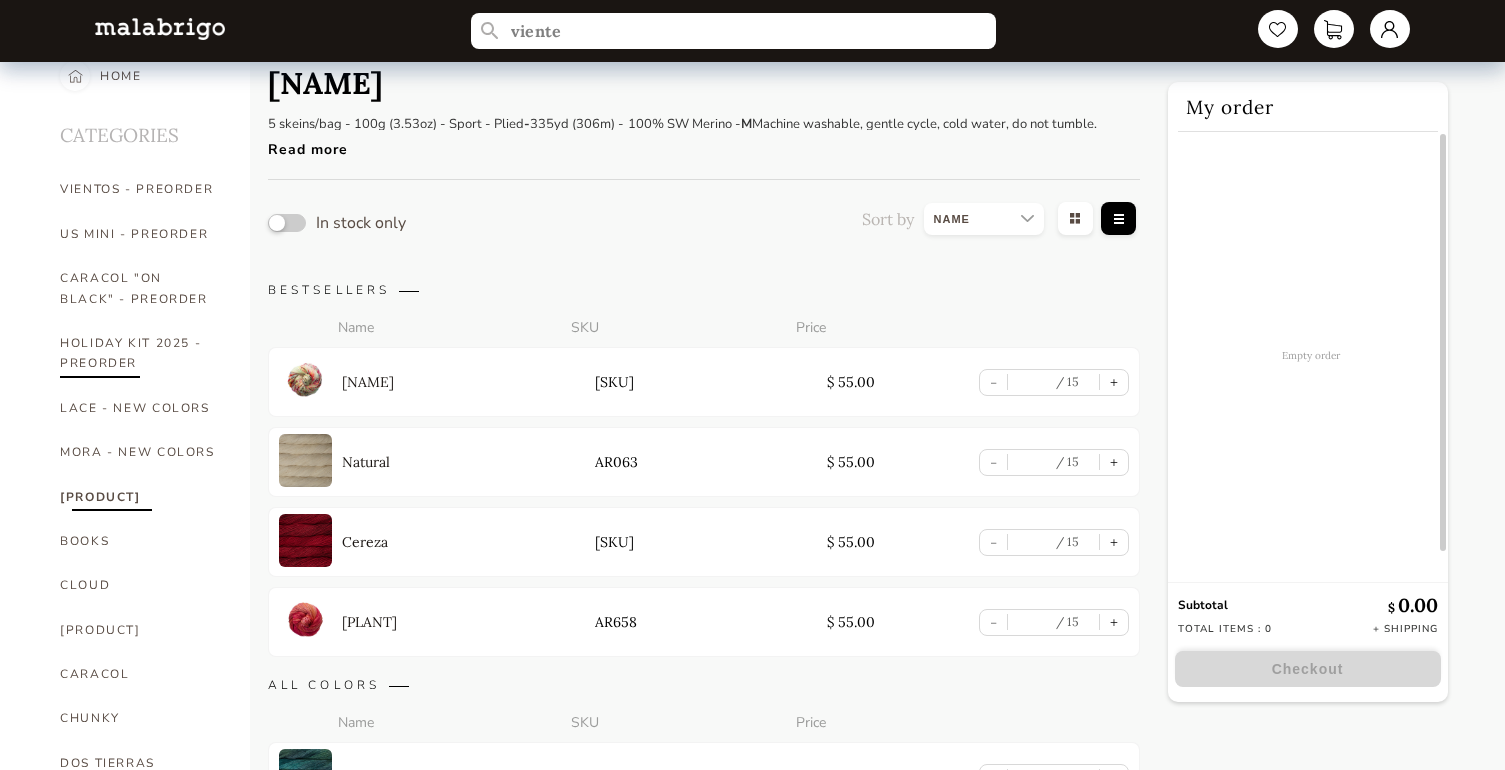 click on "HOLIDAY KIT 2025 - PREORDER" at bounding box center [140, 353] 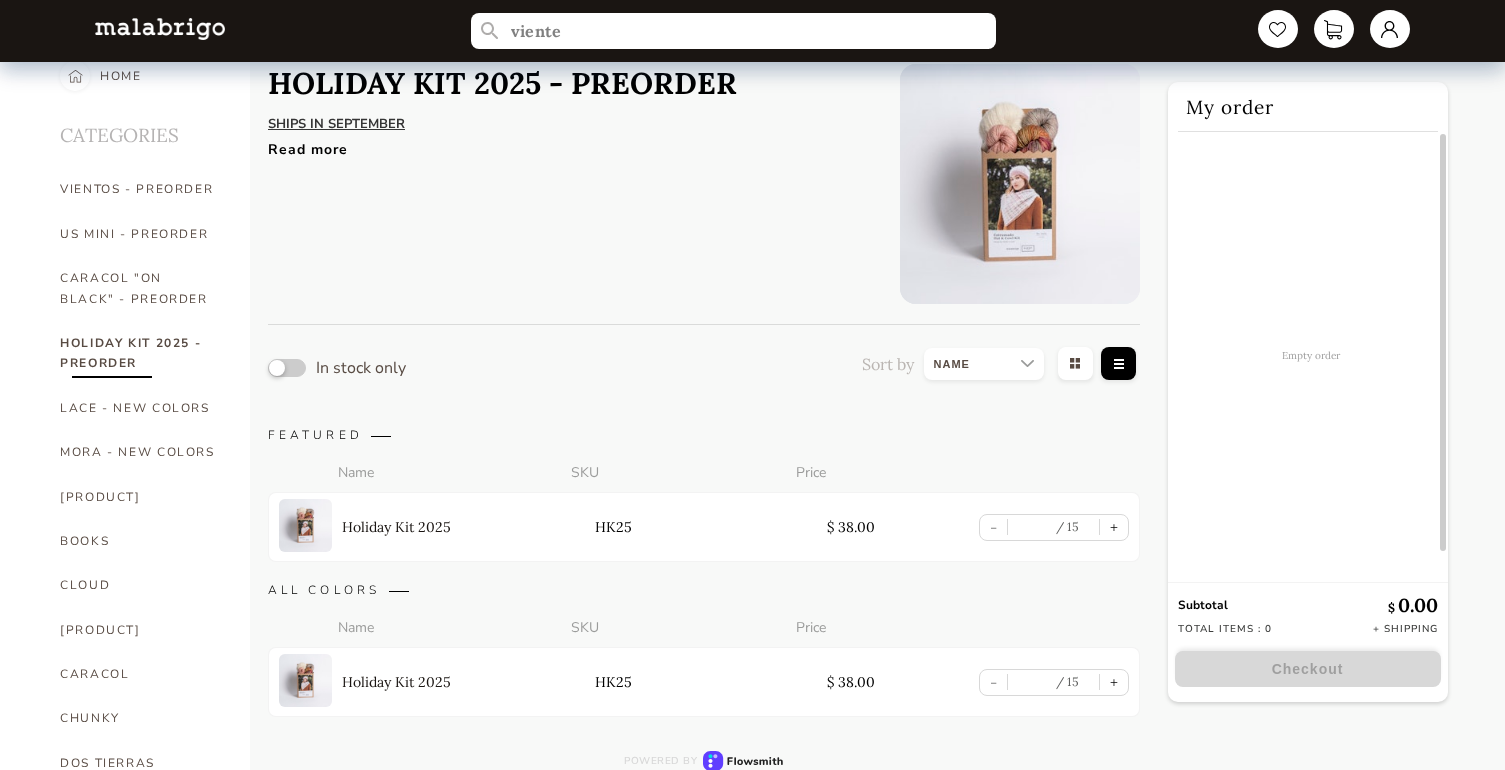 click on "Read more" at bounding box center (502, 144) 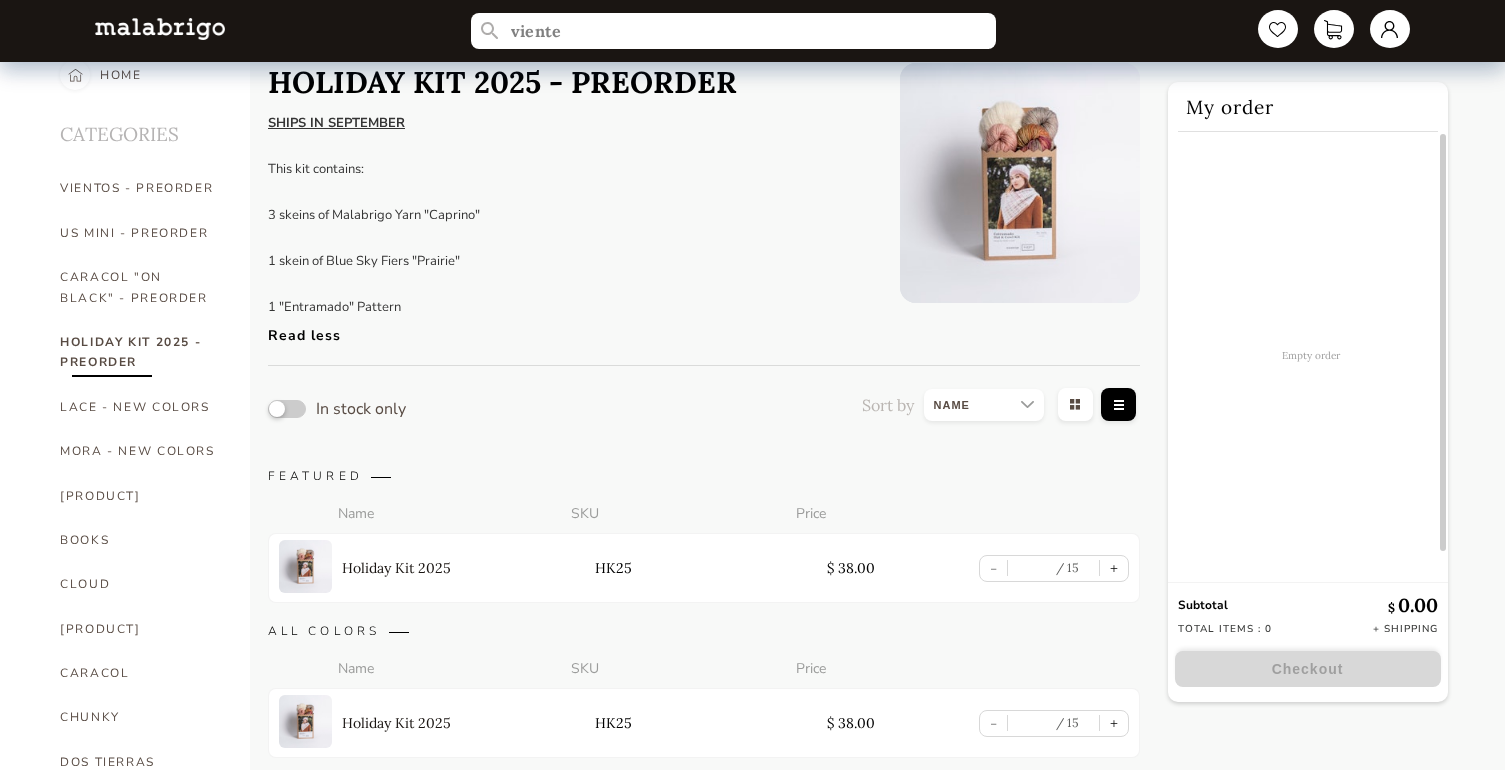 scroll, scrollTop: 0, scrollLeft: 0, axis: both 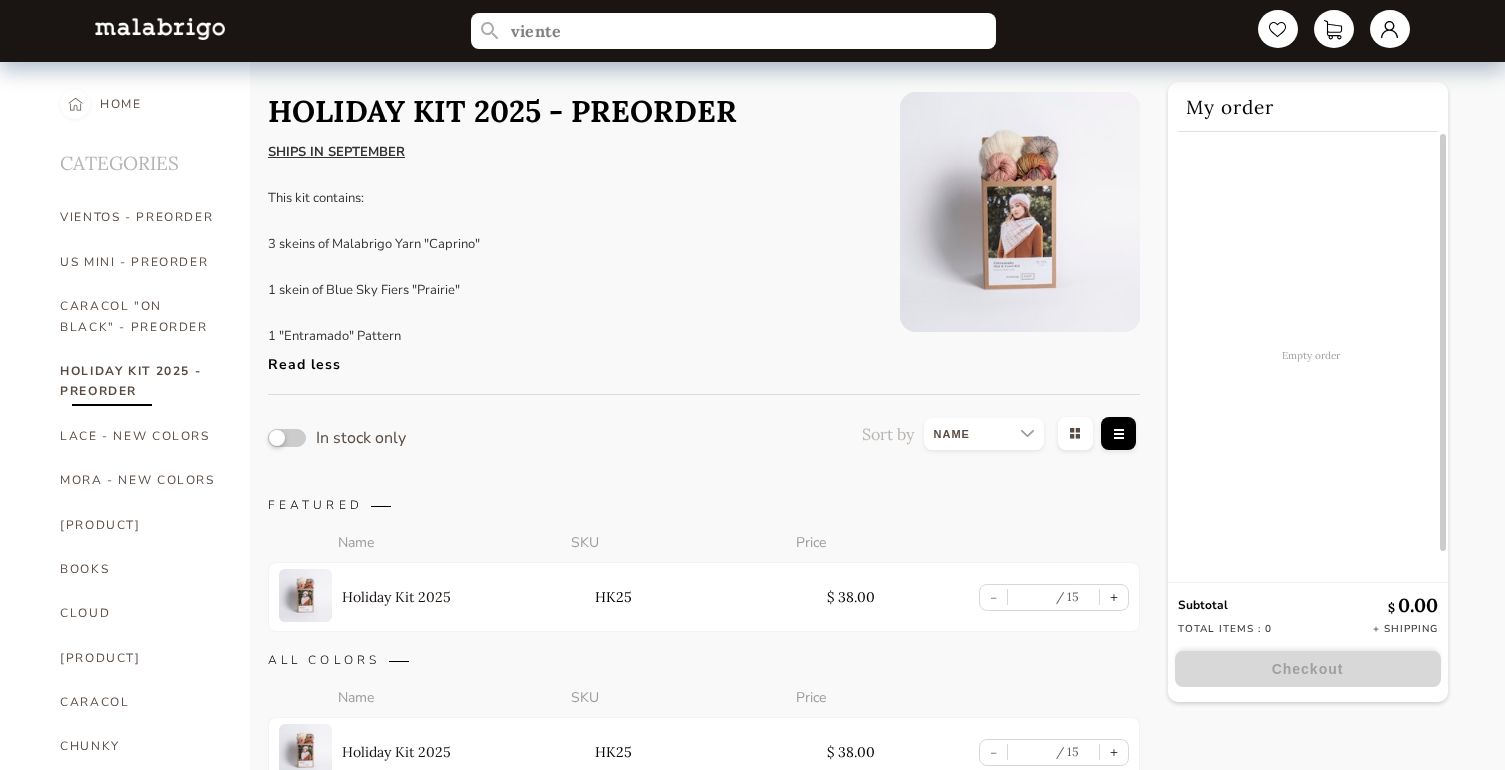 click at bounding box center (1020, 212) 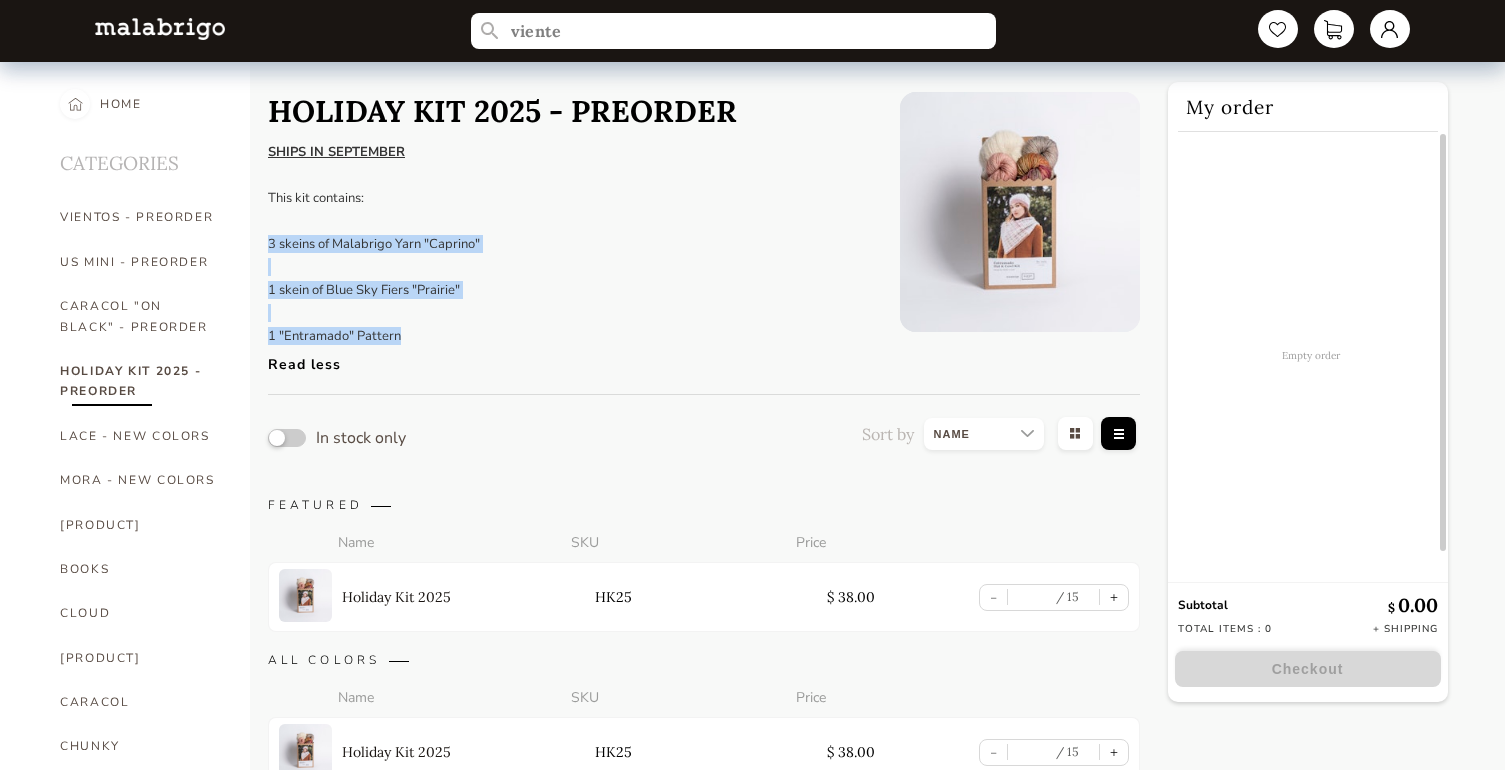drag, startPoint x: 265, startPoint y: 239, endPoint x: 424, endPoint y: 335, distance: 185.73367 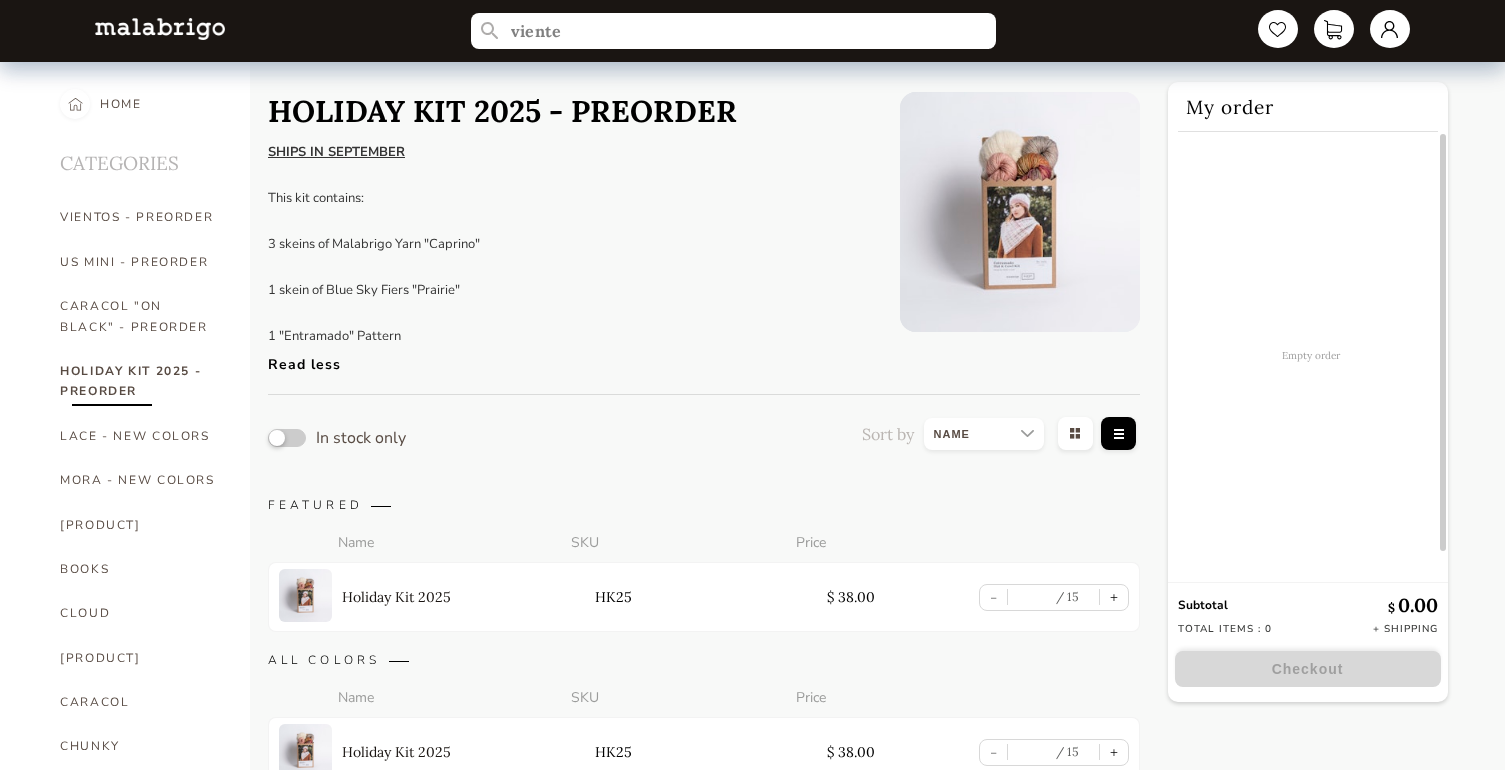 click on "HOLIDAY KIT 2025 - PREORDER SHIPS IN SEPTEMBER This kit contains: 3 skeins of Malabrigo Yarn "Caprino" 1 skein of Blue Sky Fiers "Prairie" 1 "Entramado" Pattern Read less" at bounding box center [704, 238] 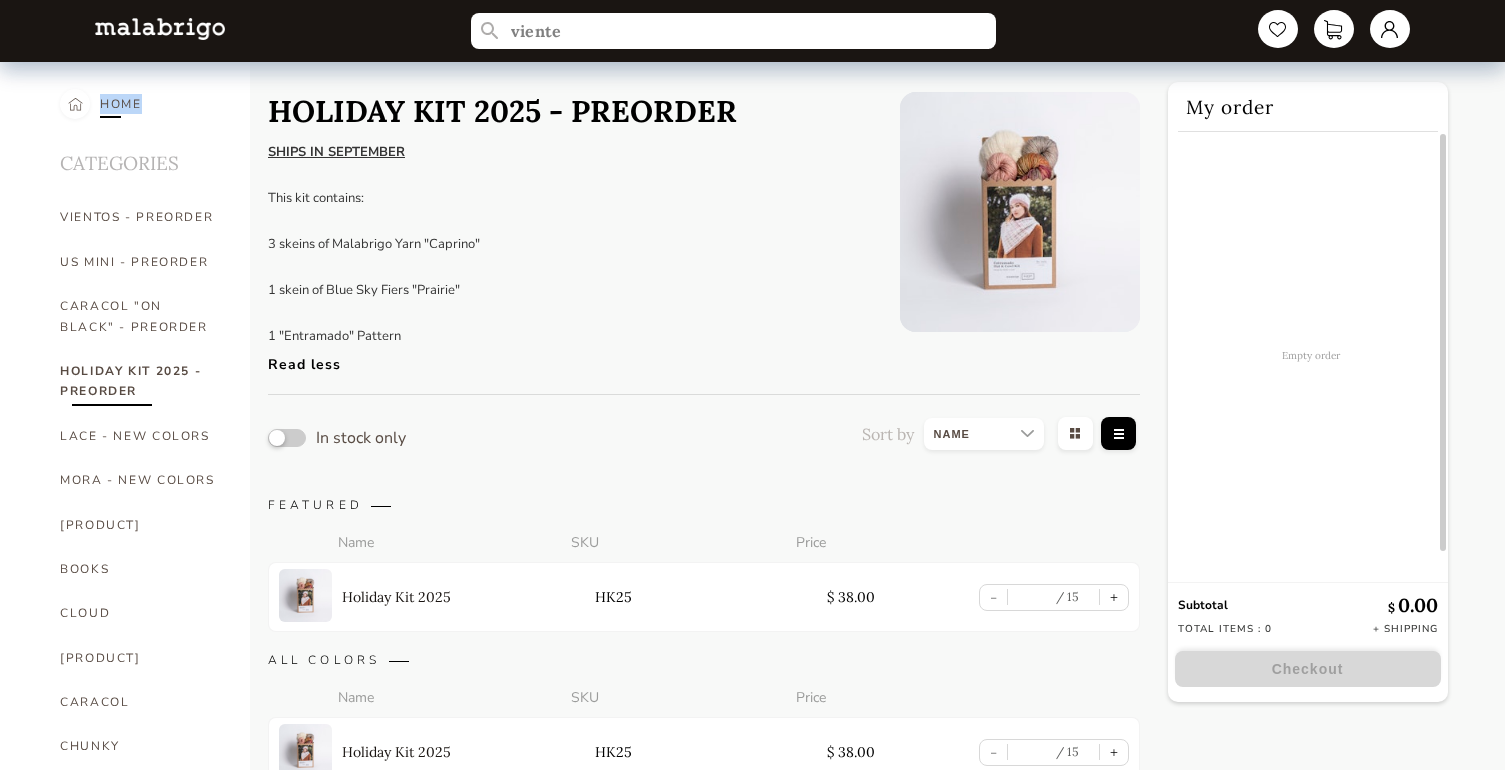 click on "HOME" at bounding box center [121, 104] 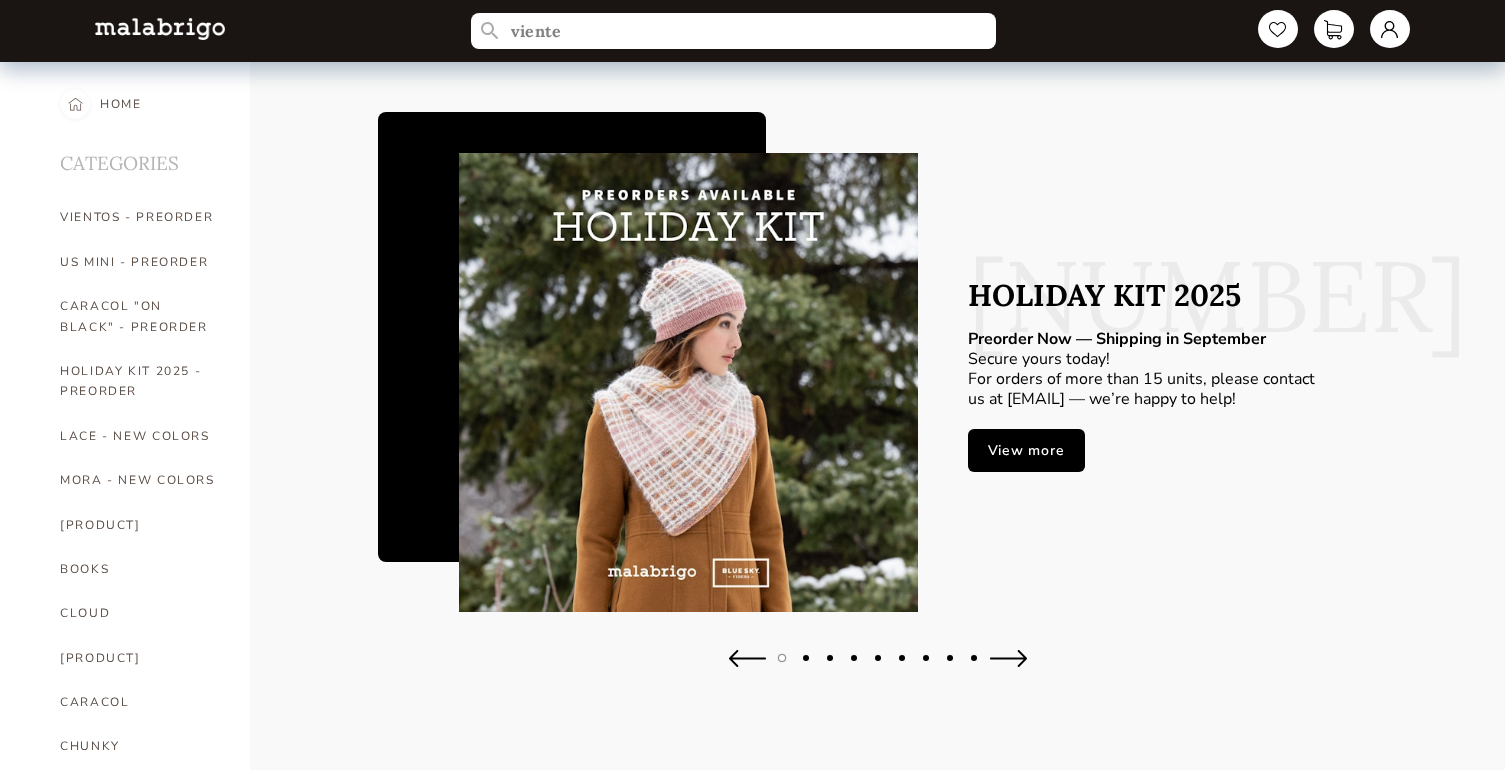 click on "View more" at bounding box center (1026, 450) 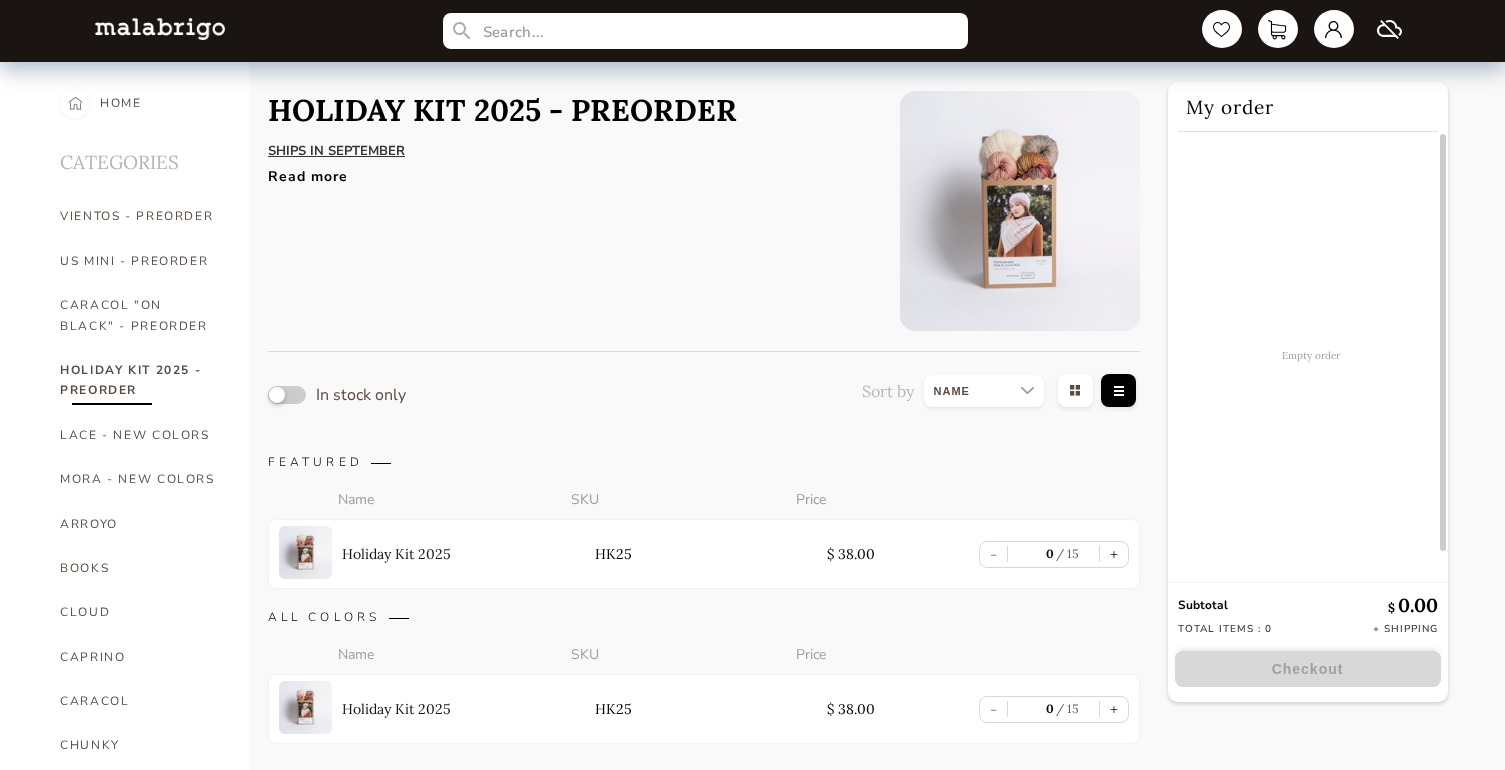 scroll, scrollTop: 0, scrollLeft: 0, axis: both 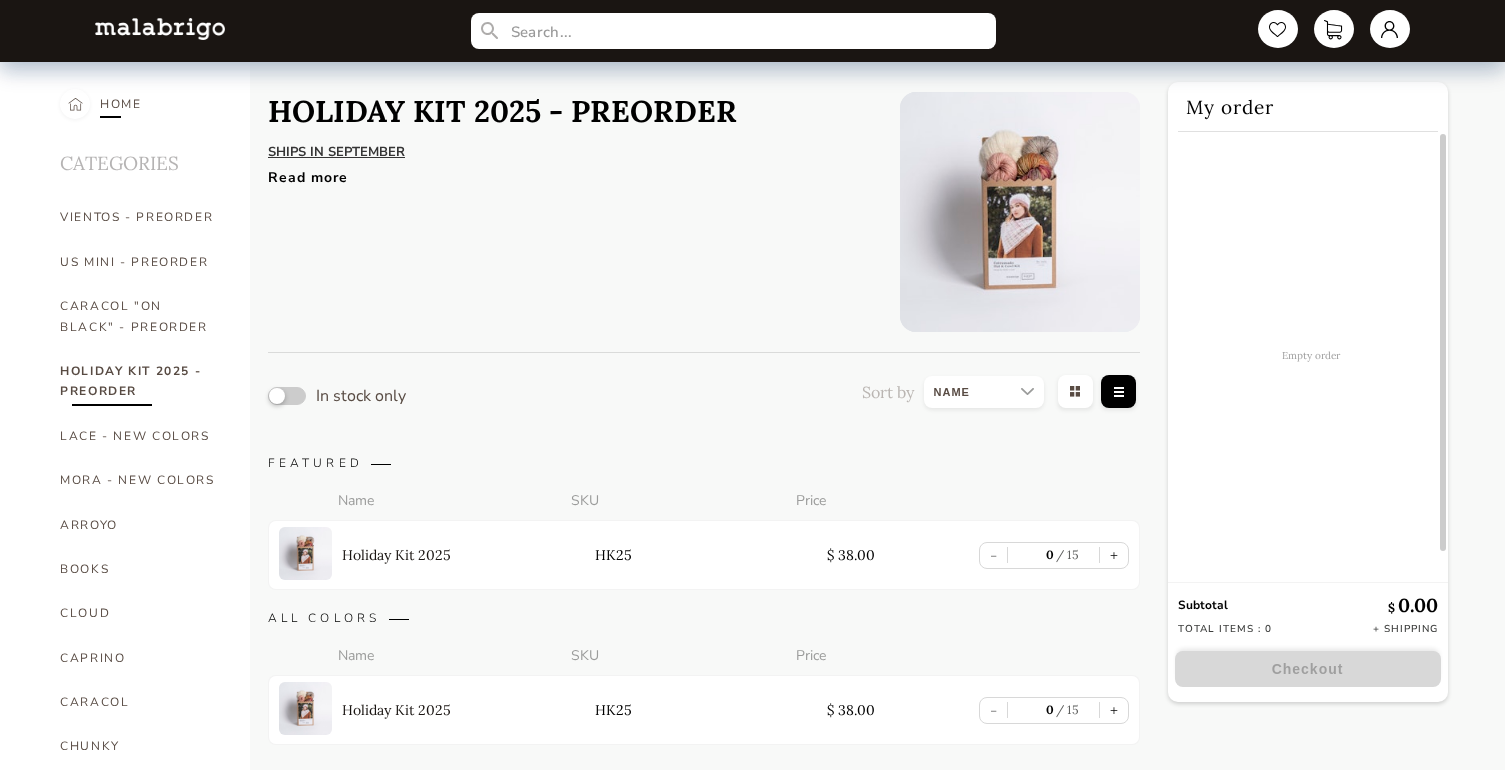 click on "HOME" at bounding box center (121, 104) 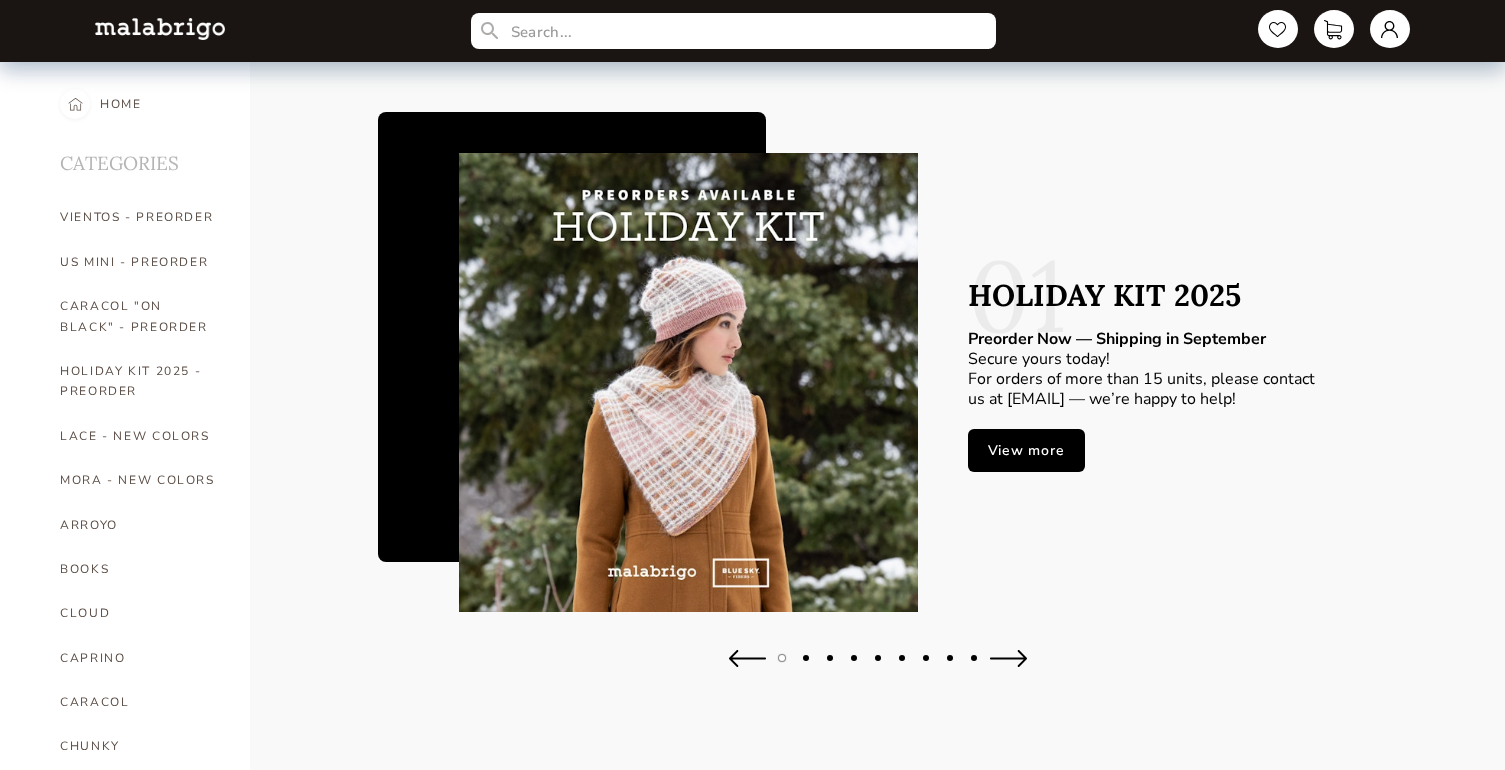 click at bounding box center (1008, 658) 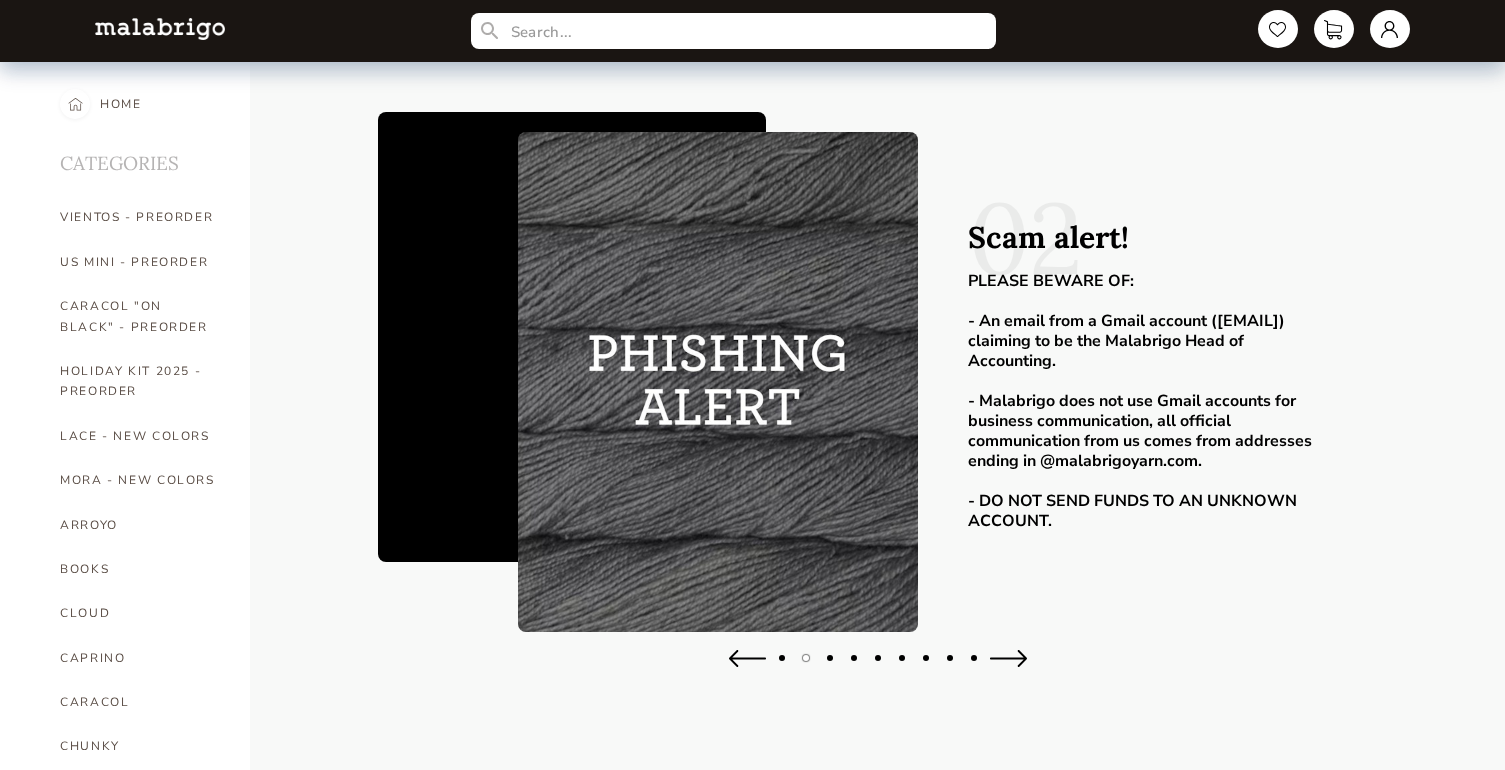 click at bounding box center (1008, 658) 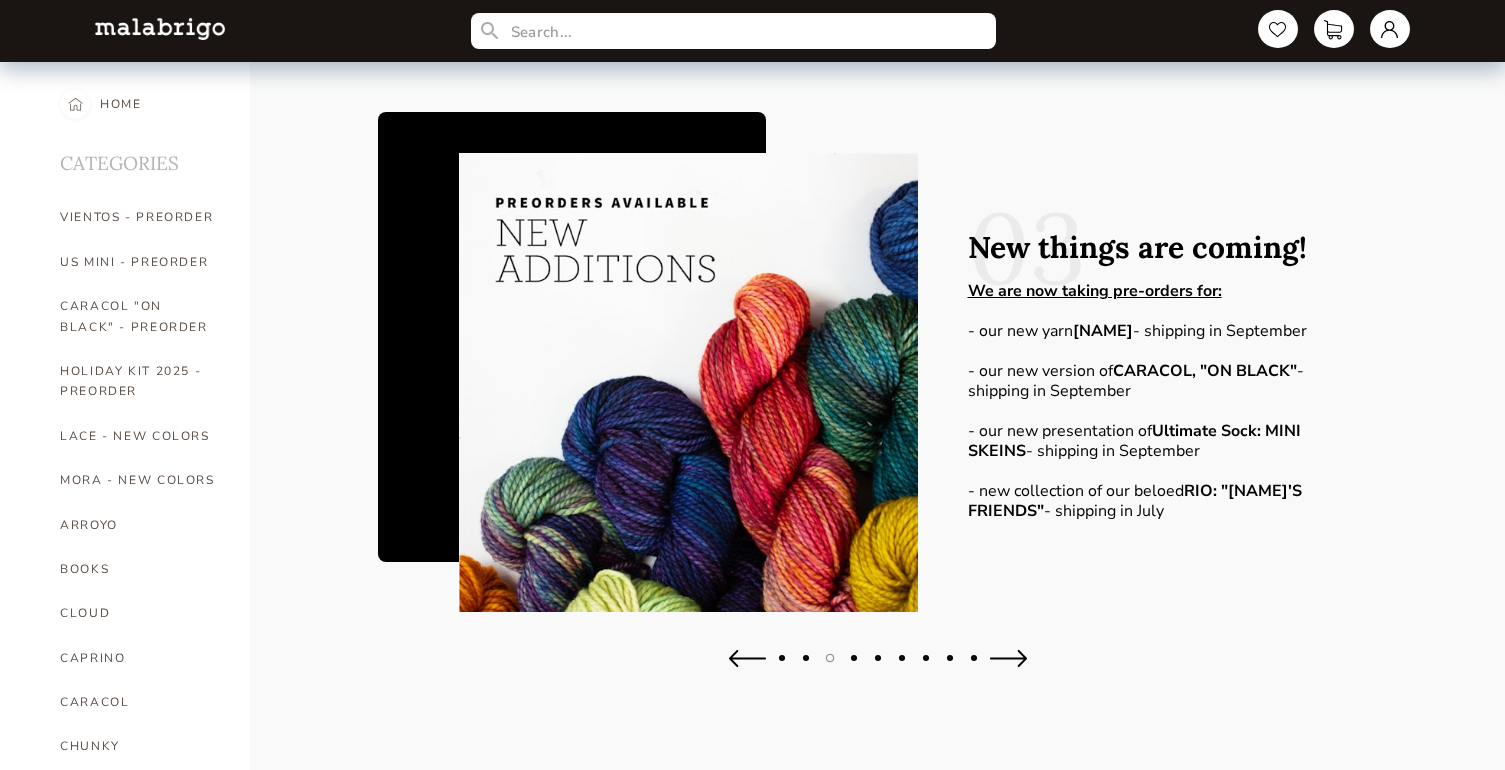 click at bounding box center (747, 658) 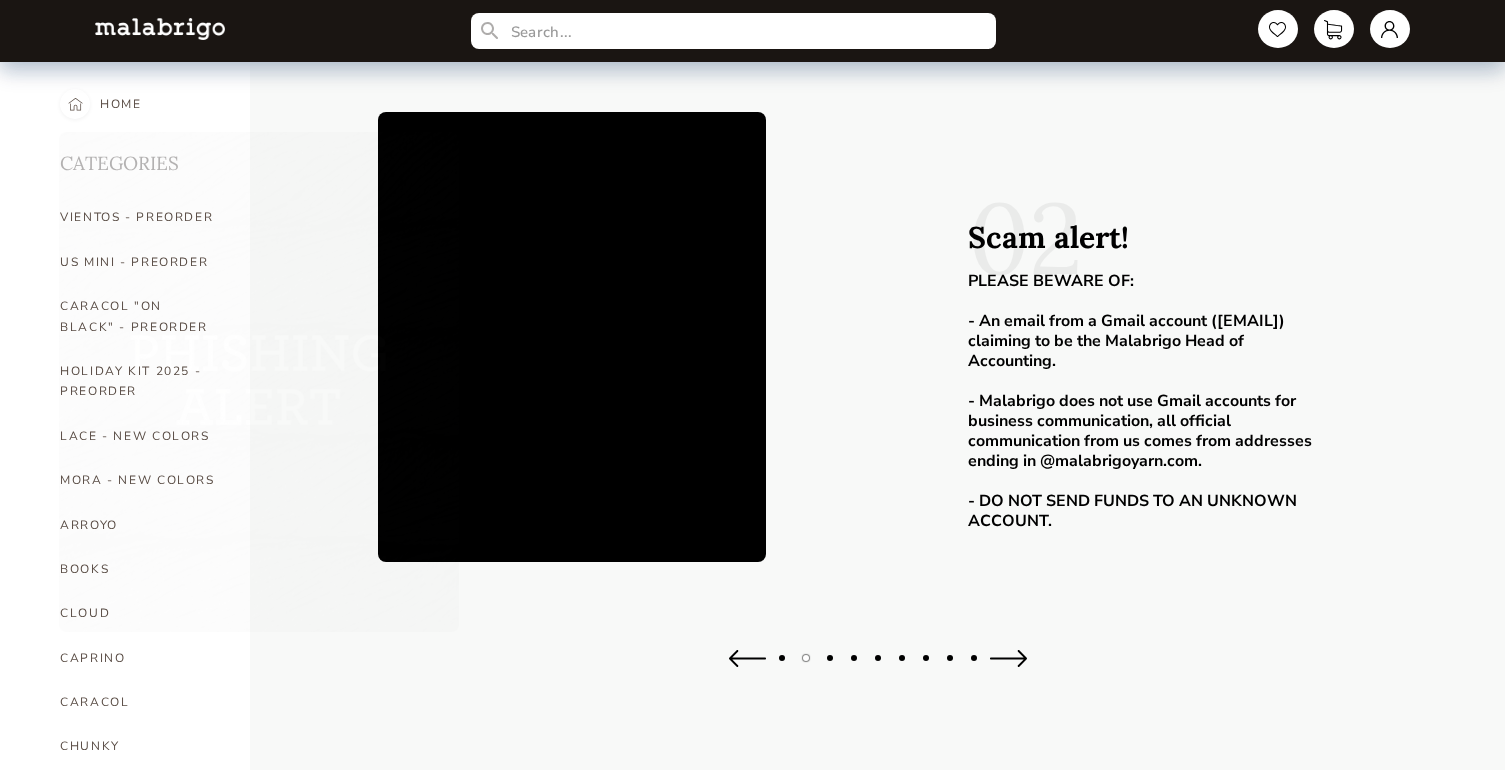 click at bounding box center [747, 658] 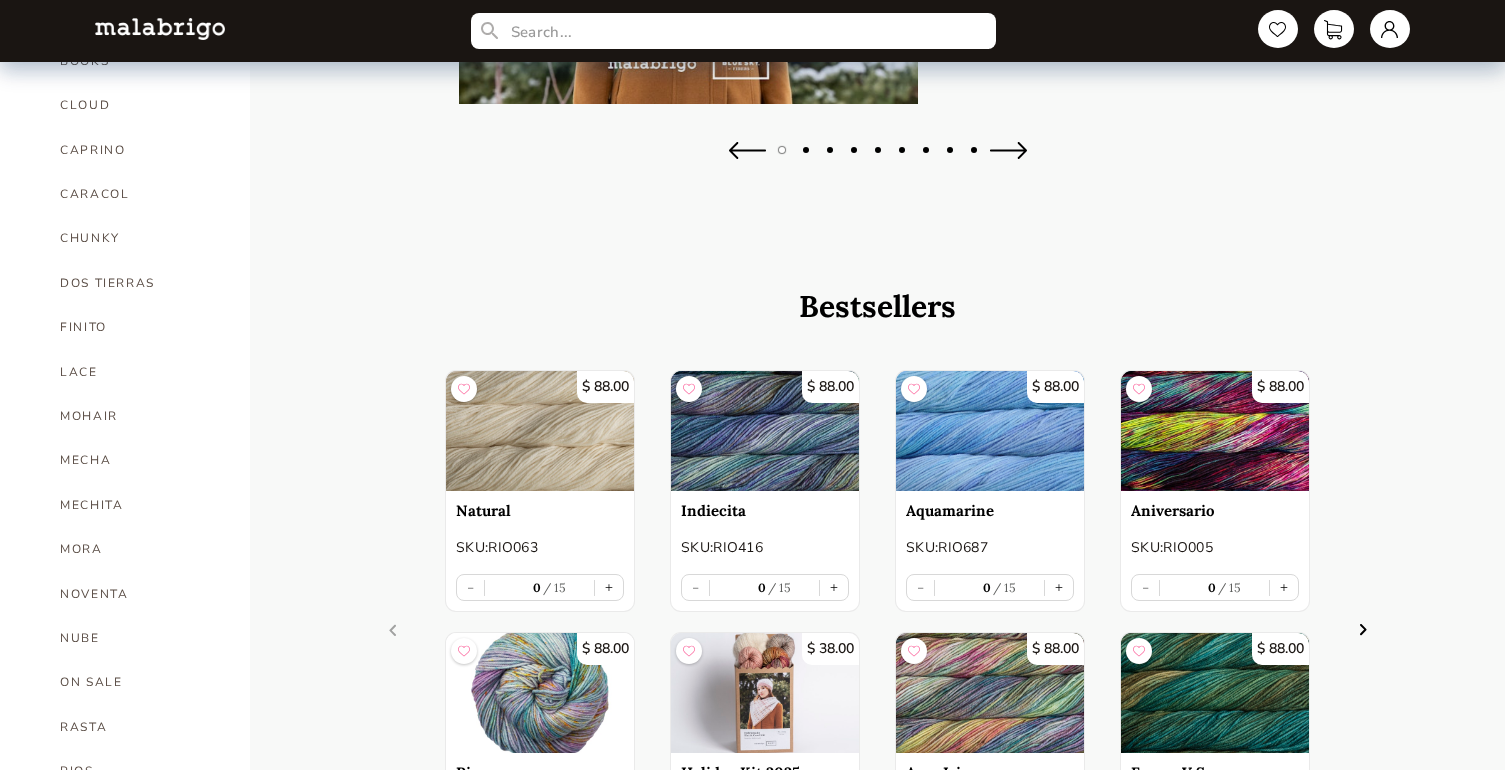 scroll, scrollTop: 0, scrollLeft: 0, axis: both 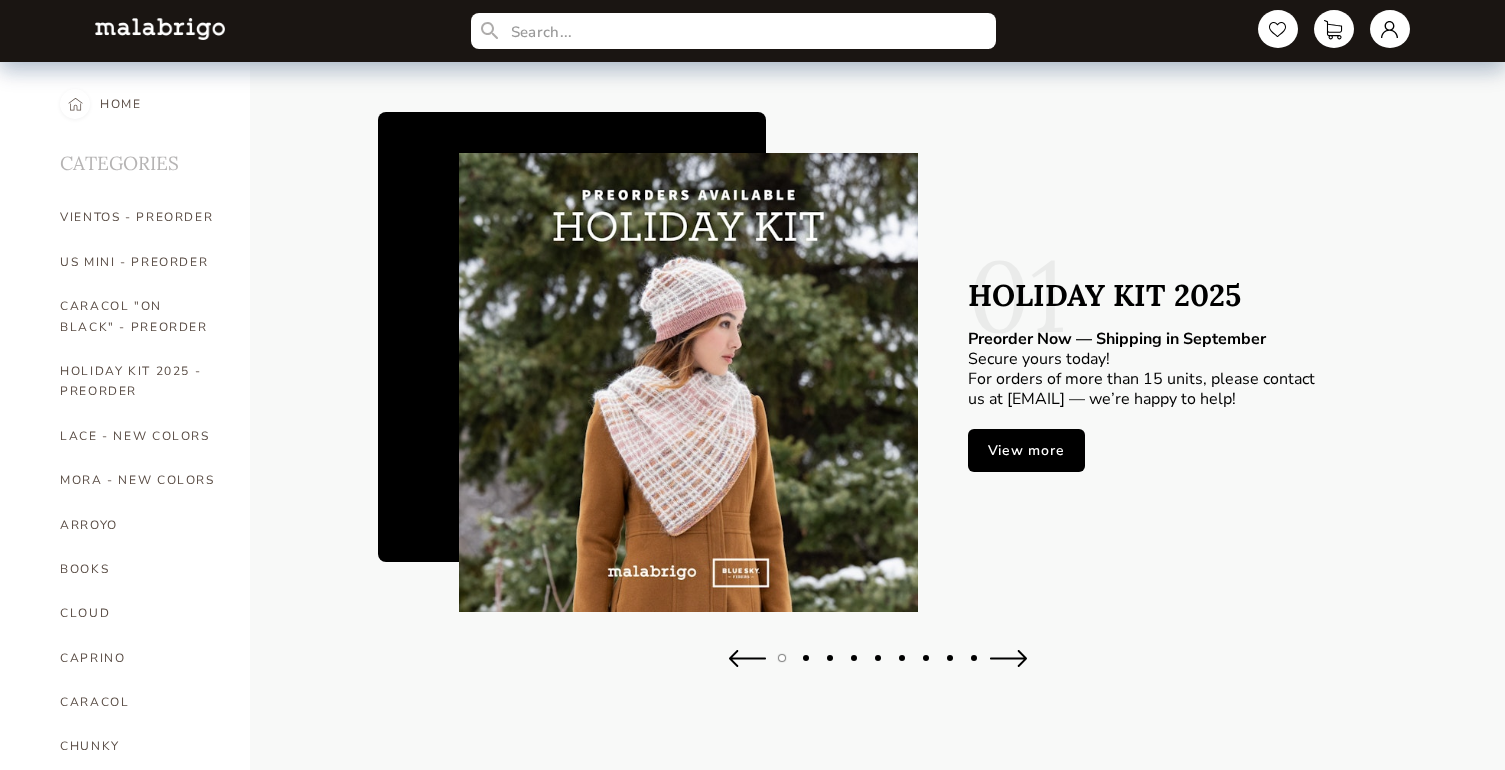 type 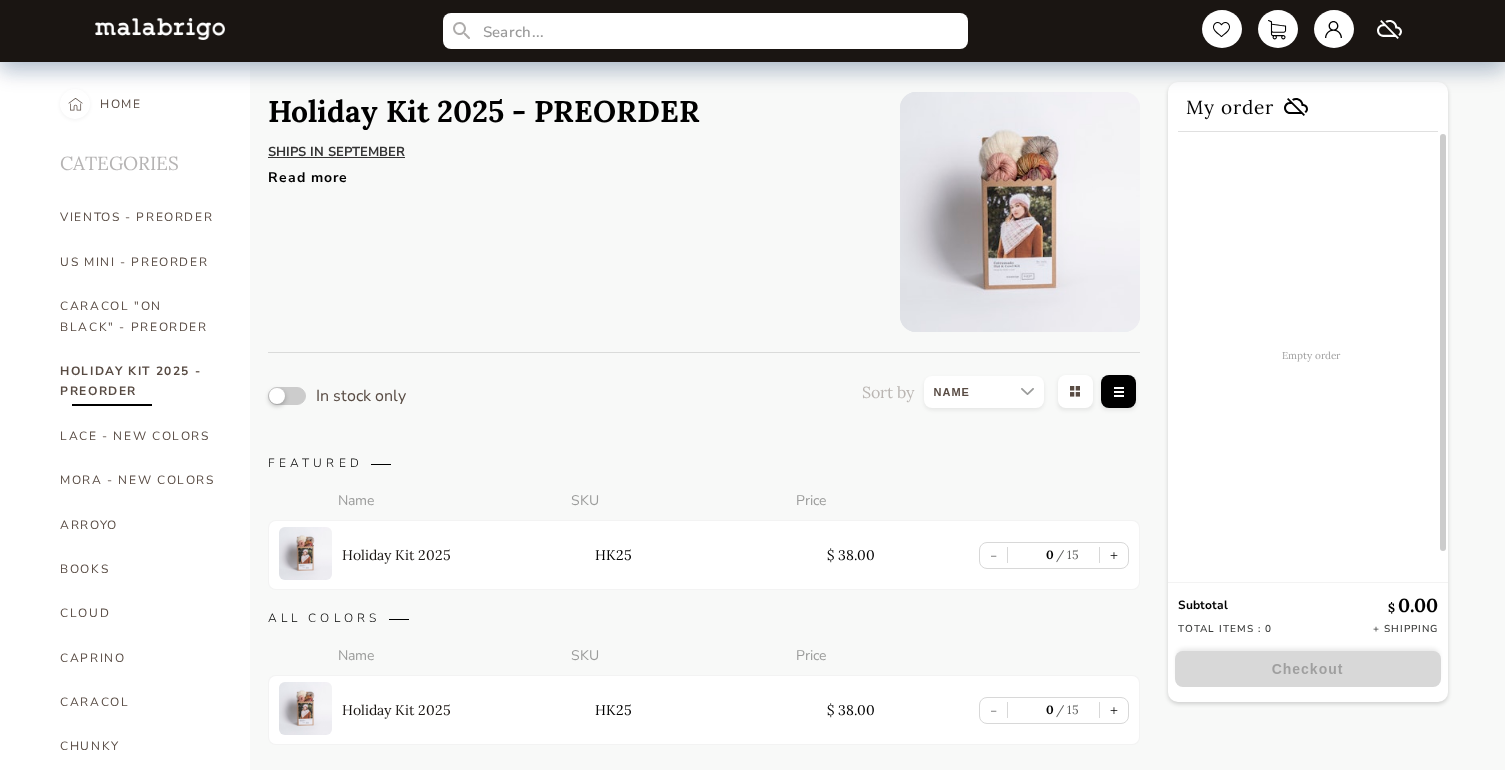 scroll, scrollTop: 0, scrollLeft: 0, axis: both 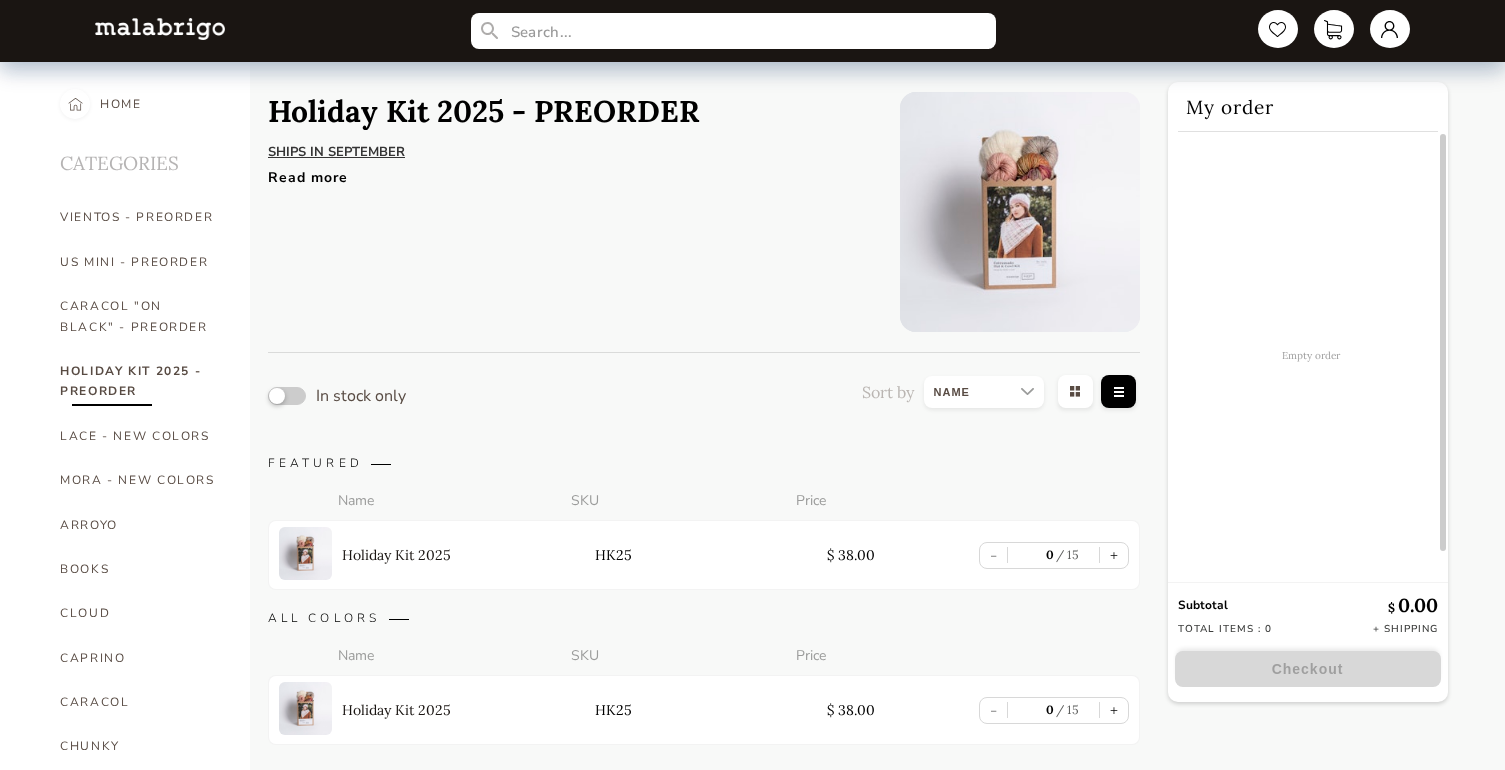 click on "Read more" at bounding box center [484, 172] 